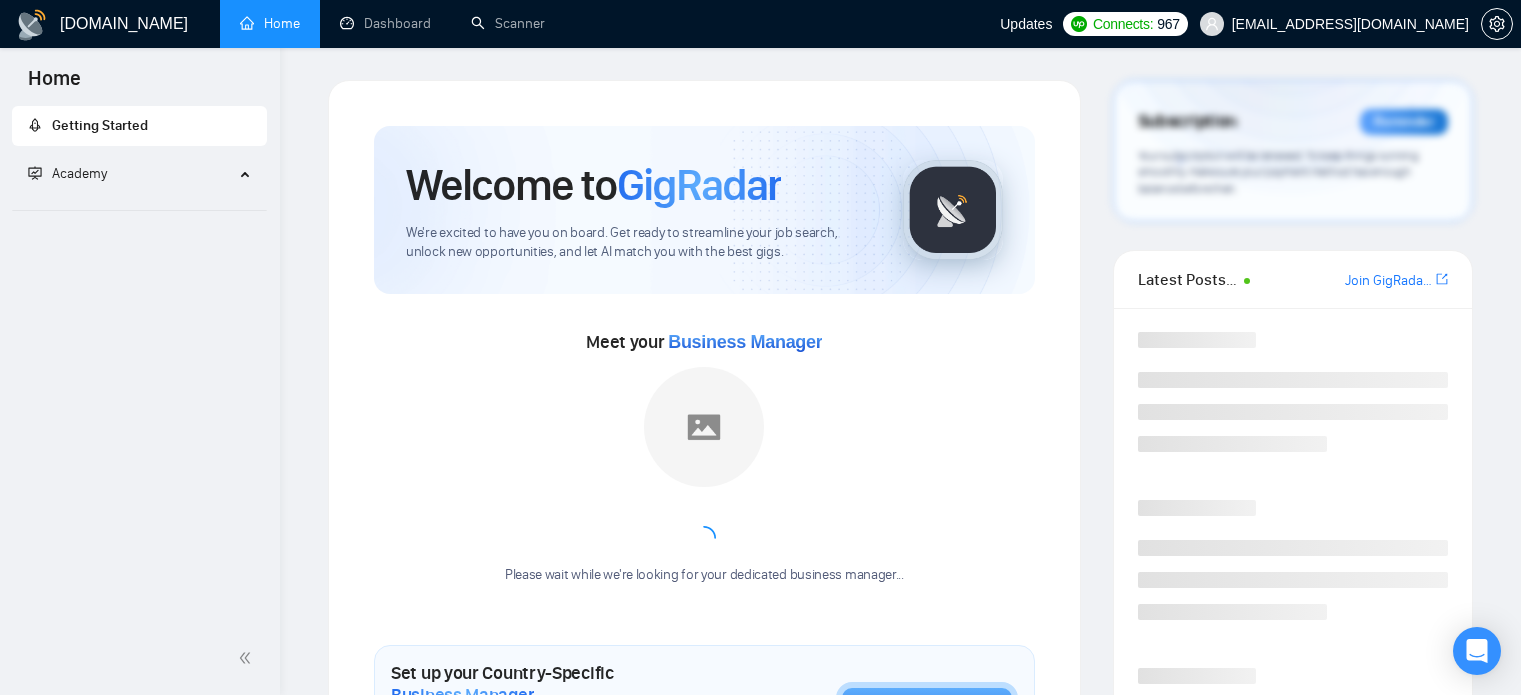 scroll, scrollTop: 0, scrollLeft: 0, axis: both 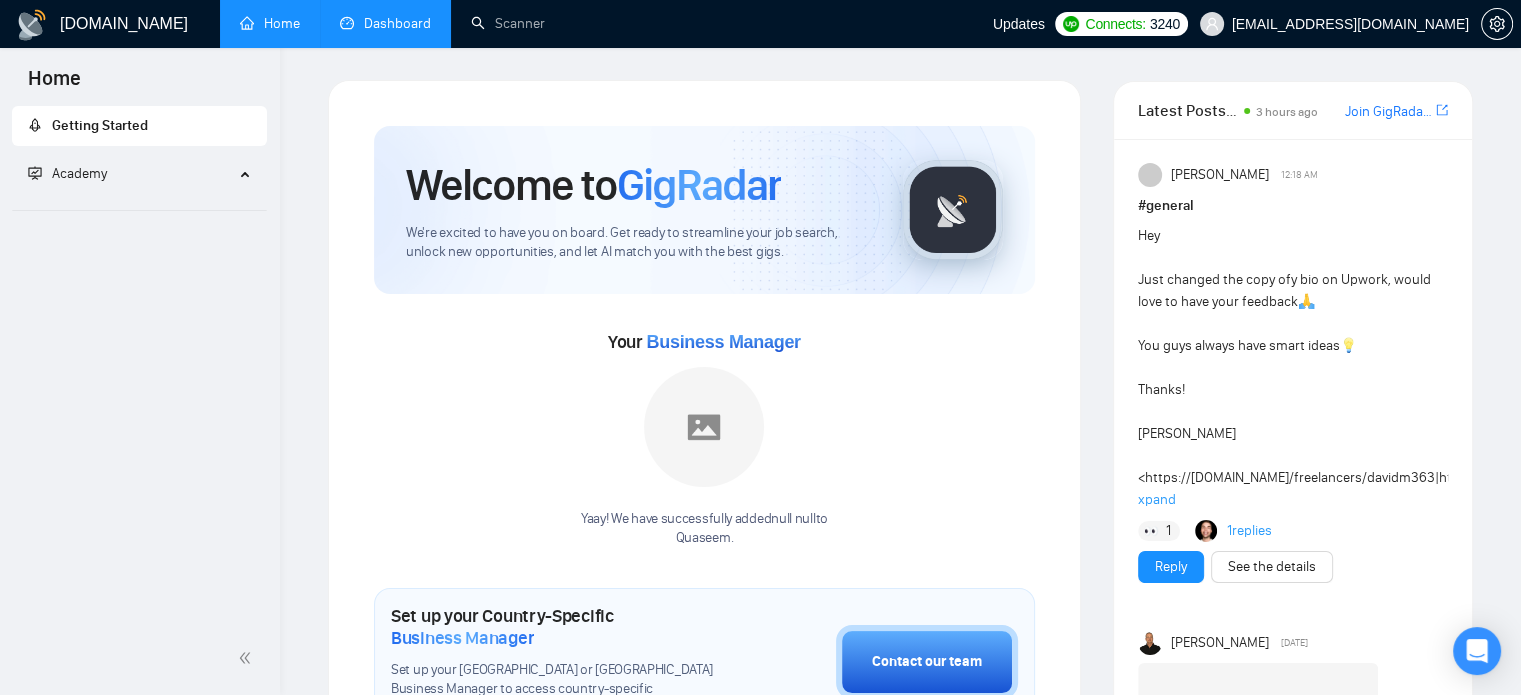 click on "Dashboard" at bounding box center (385, 23) 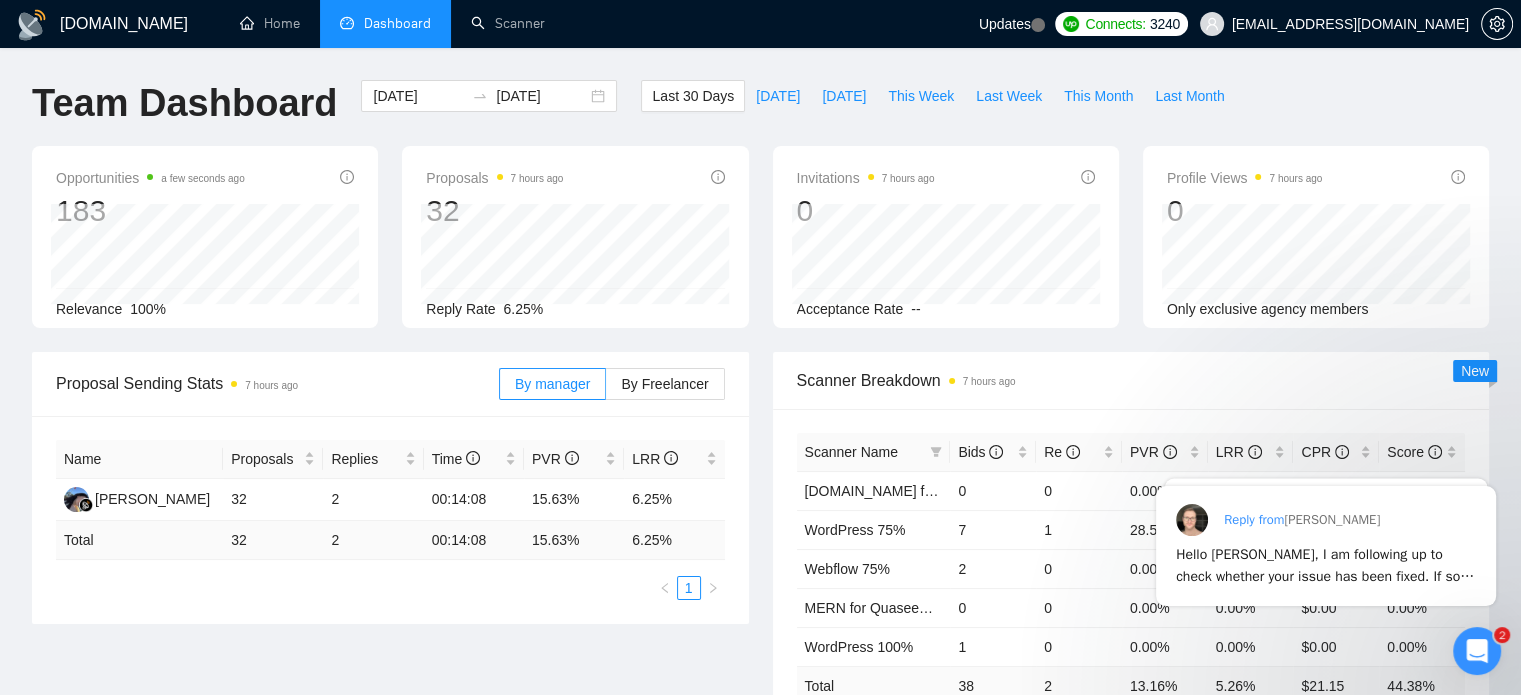 scroll, scrollTop: 0, scrollLeft: 0, axis: both 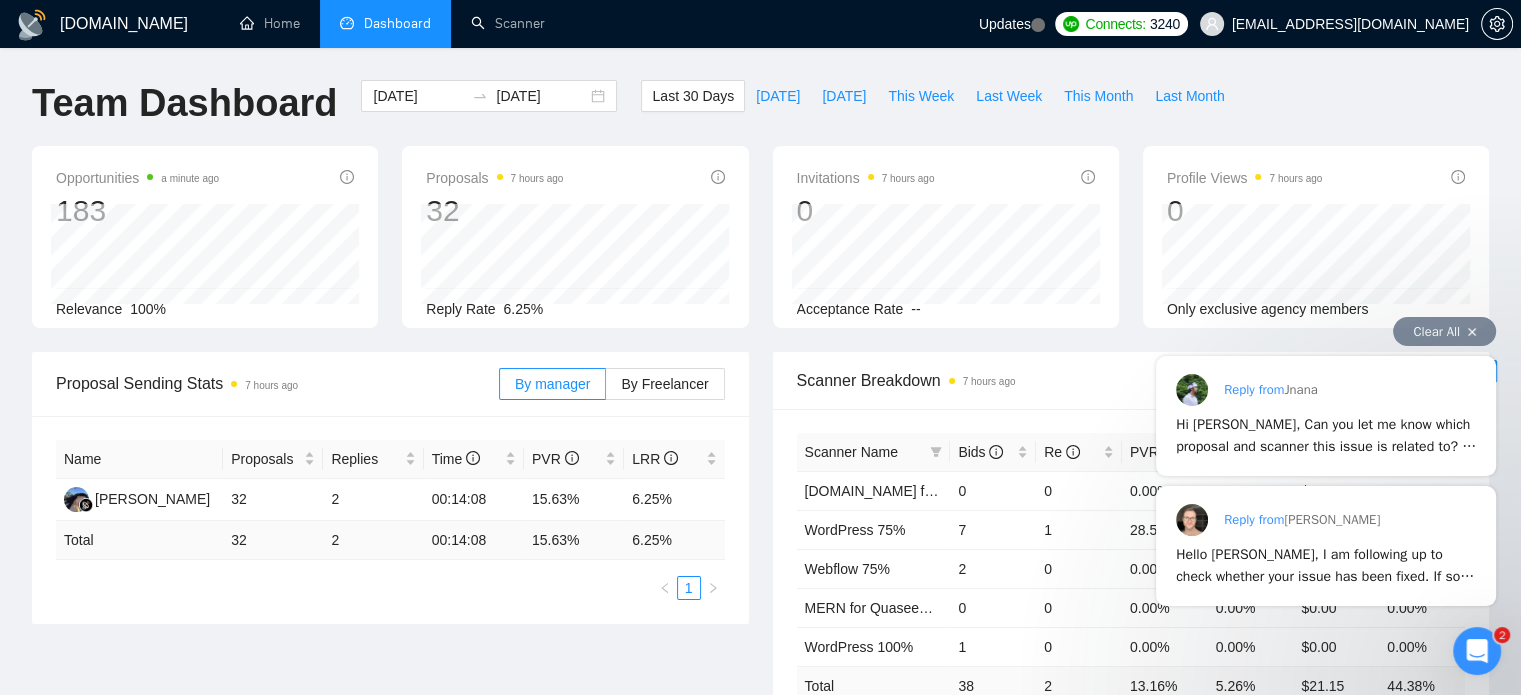 click on "Hello [PERSON_NAME], I am following up to check whether your issue has been fixed.  If so then we will go ahead and close this chat if there are no more unanswered questions." at bounding box center (1325, 587) 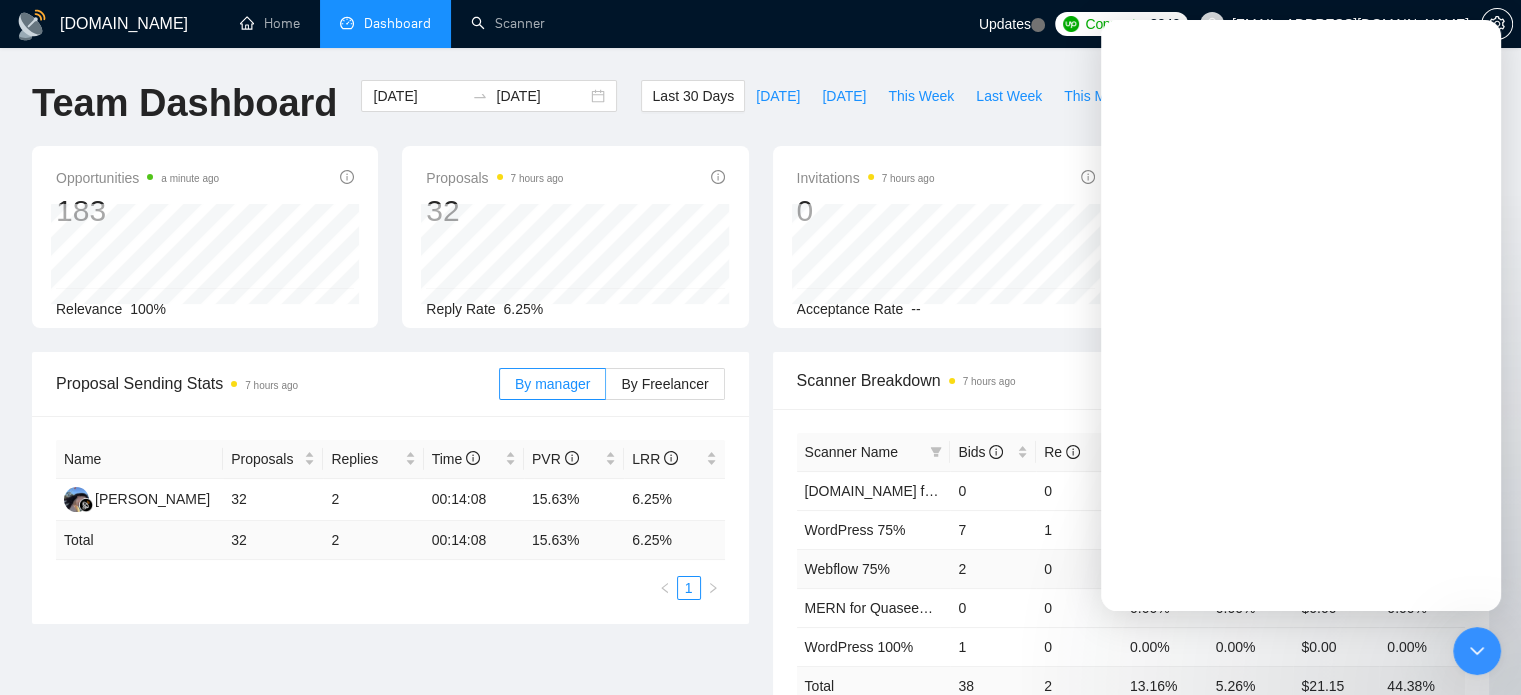 scroll, scrollTop: 0, scrollLeft: 0, axis: both 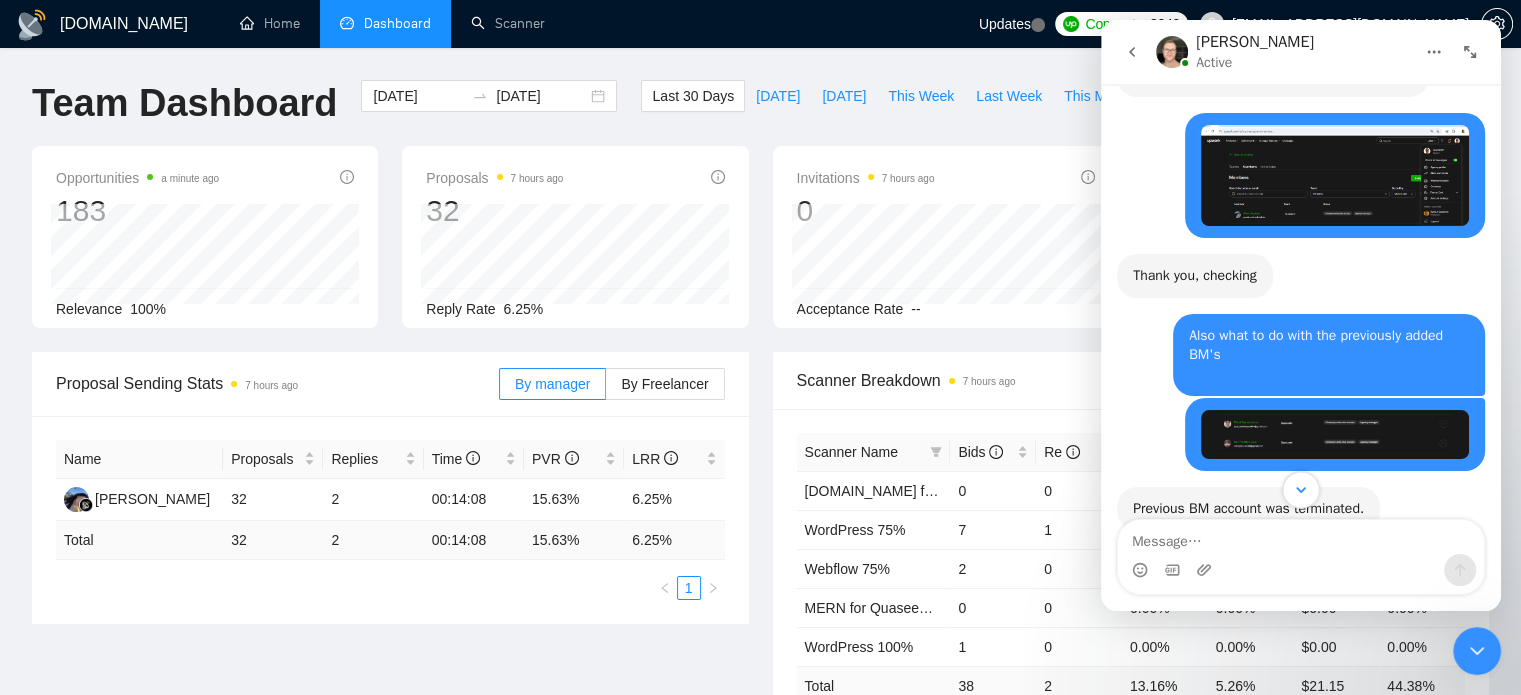 click at bounding box center [1300, 489] 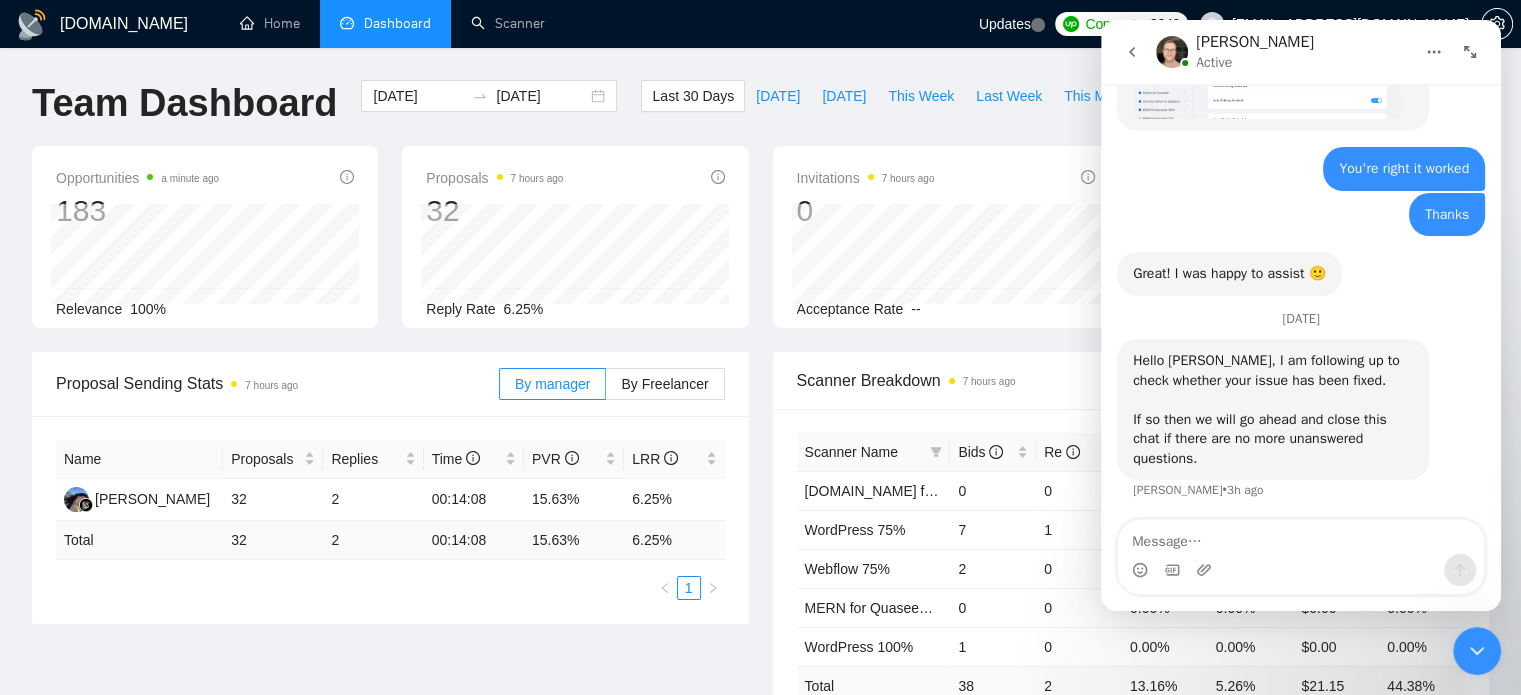 scroll, scrollTop: 6218, scrollLeft: 0, axis: vertical 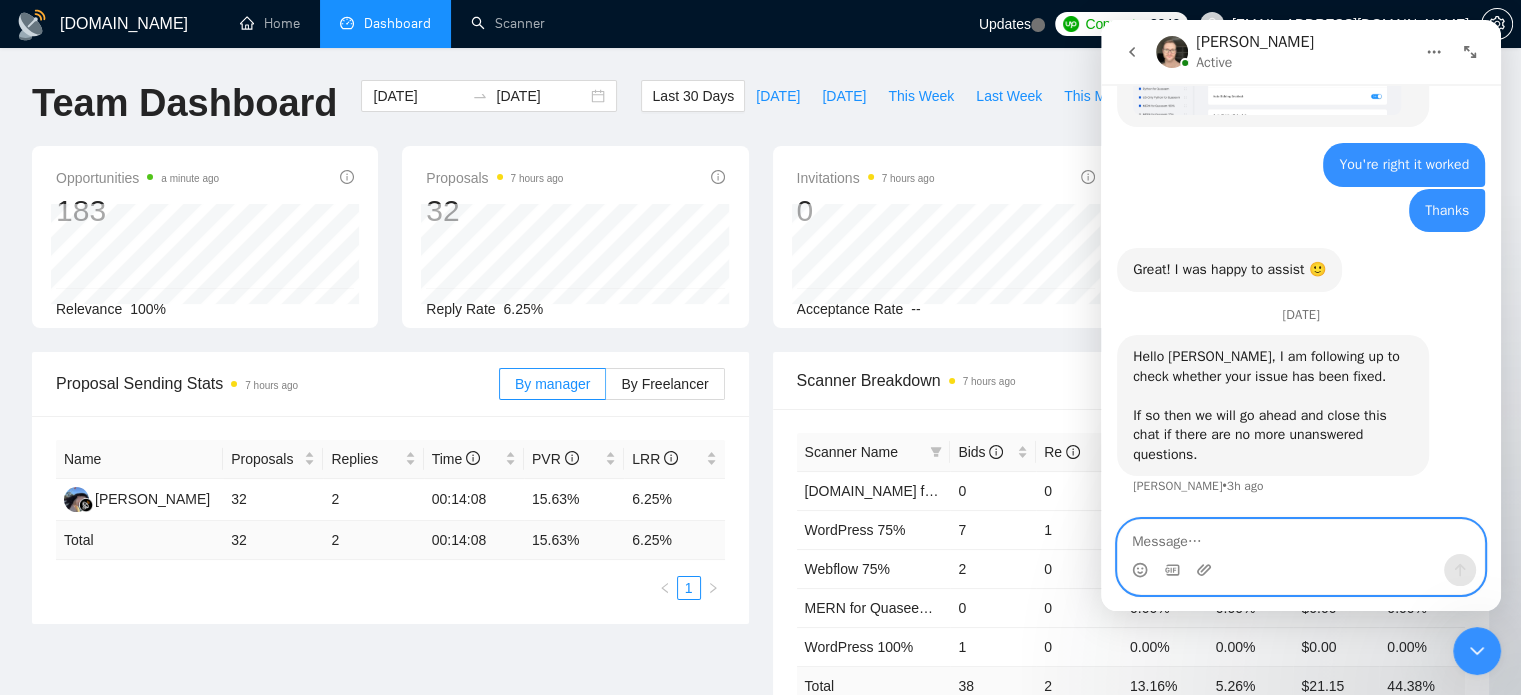 click at bounding box center (1301, 537) 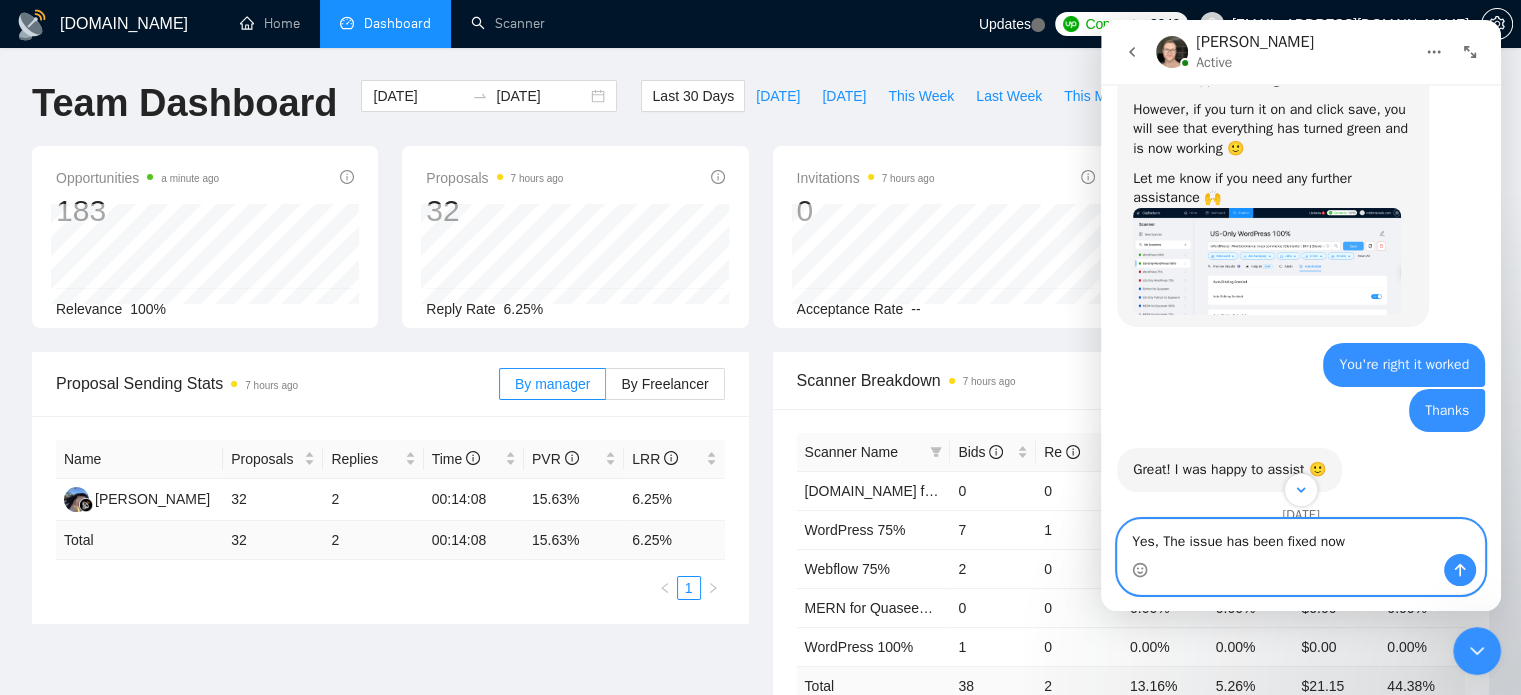 scroll, scrollTop: 6218, scrollLeft: 0, axis: vertical 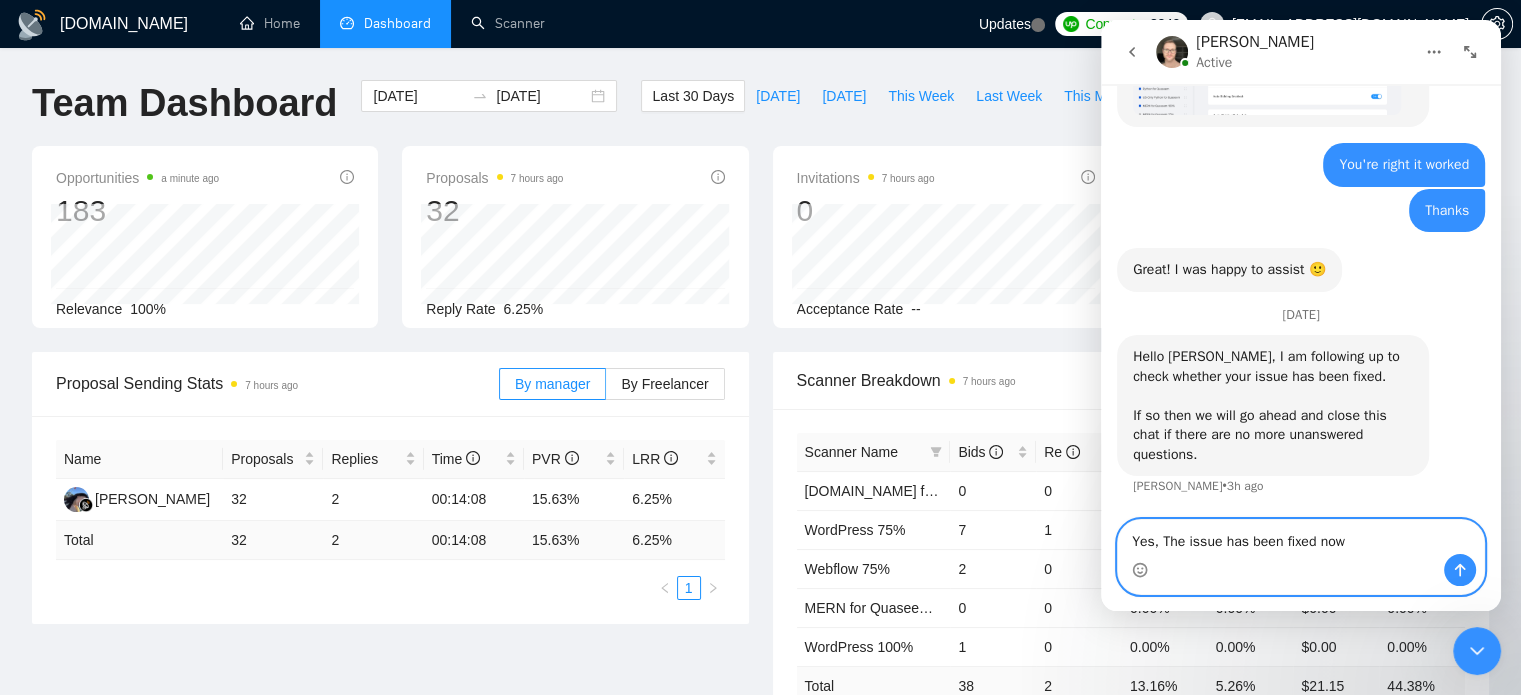 type on "Yes, The issue has been fixed now" 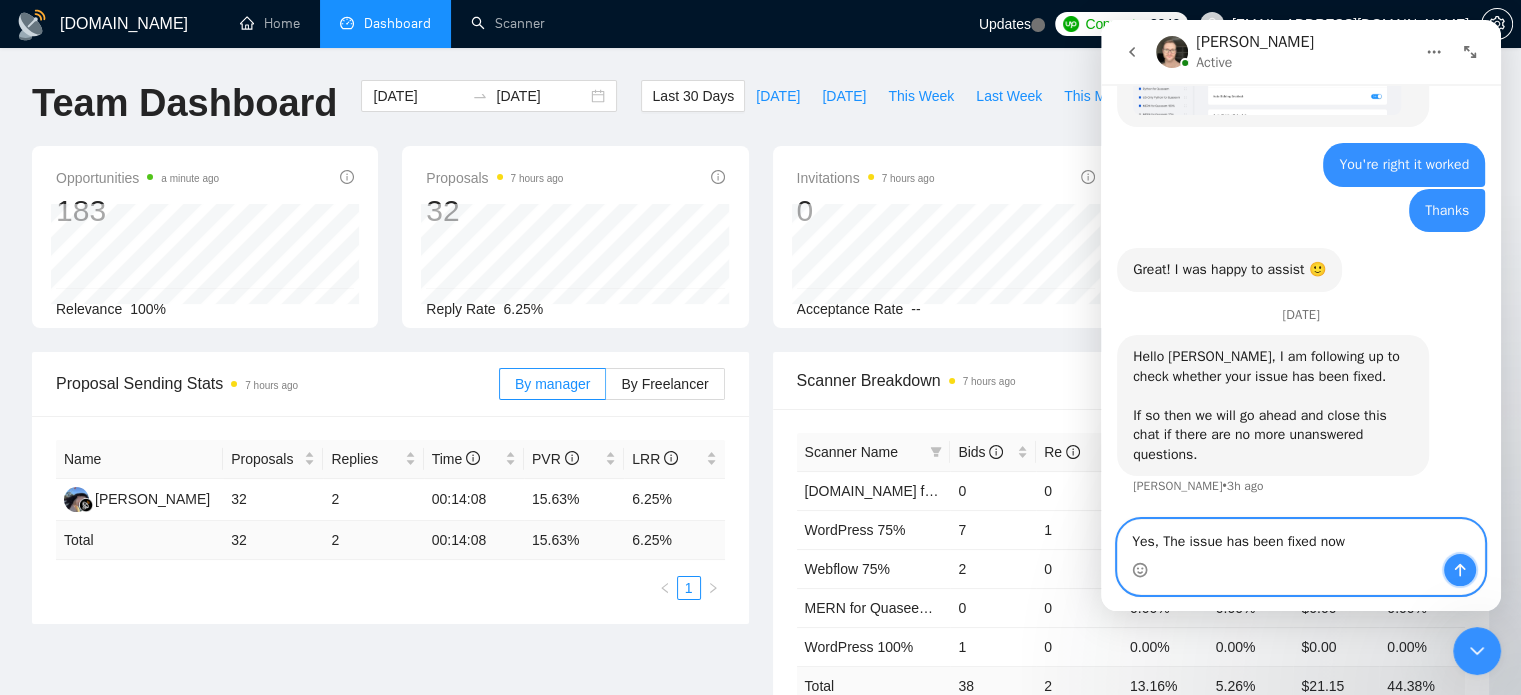 click 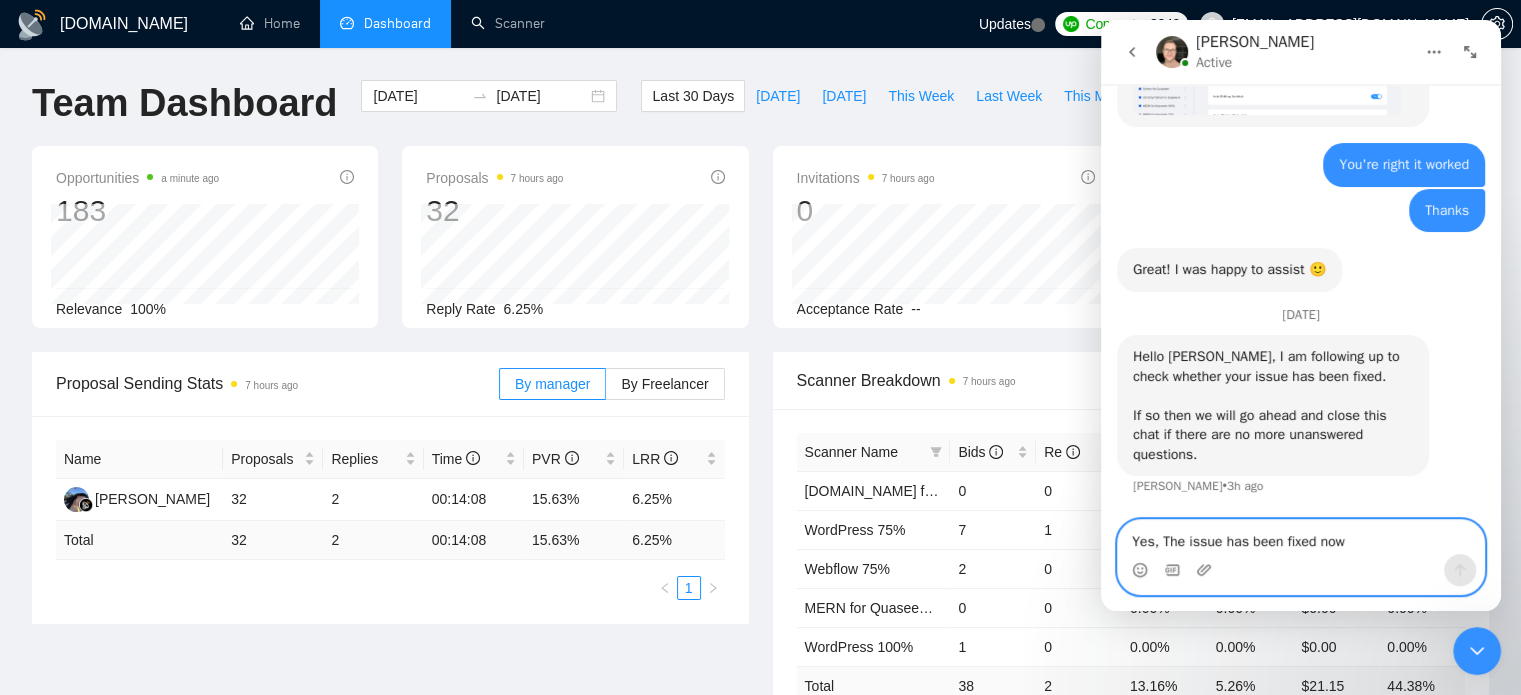 type 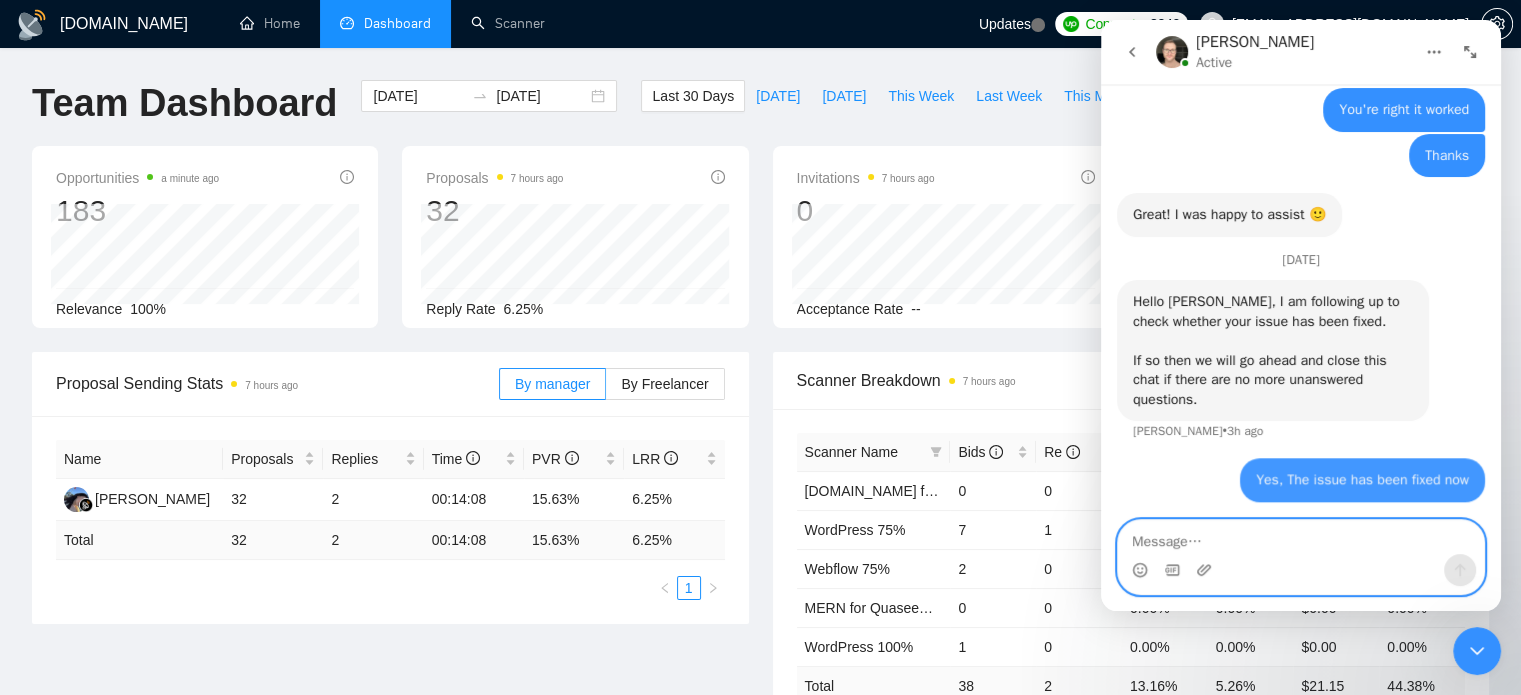 scroll, scrollTop: 6277, scrollLeft: 0, axis: vertical 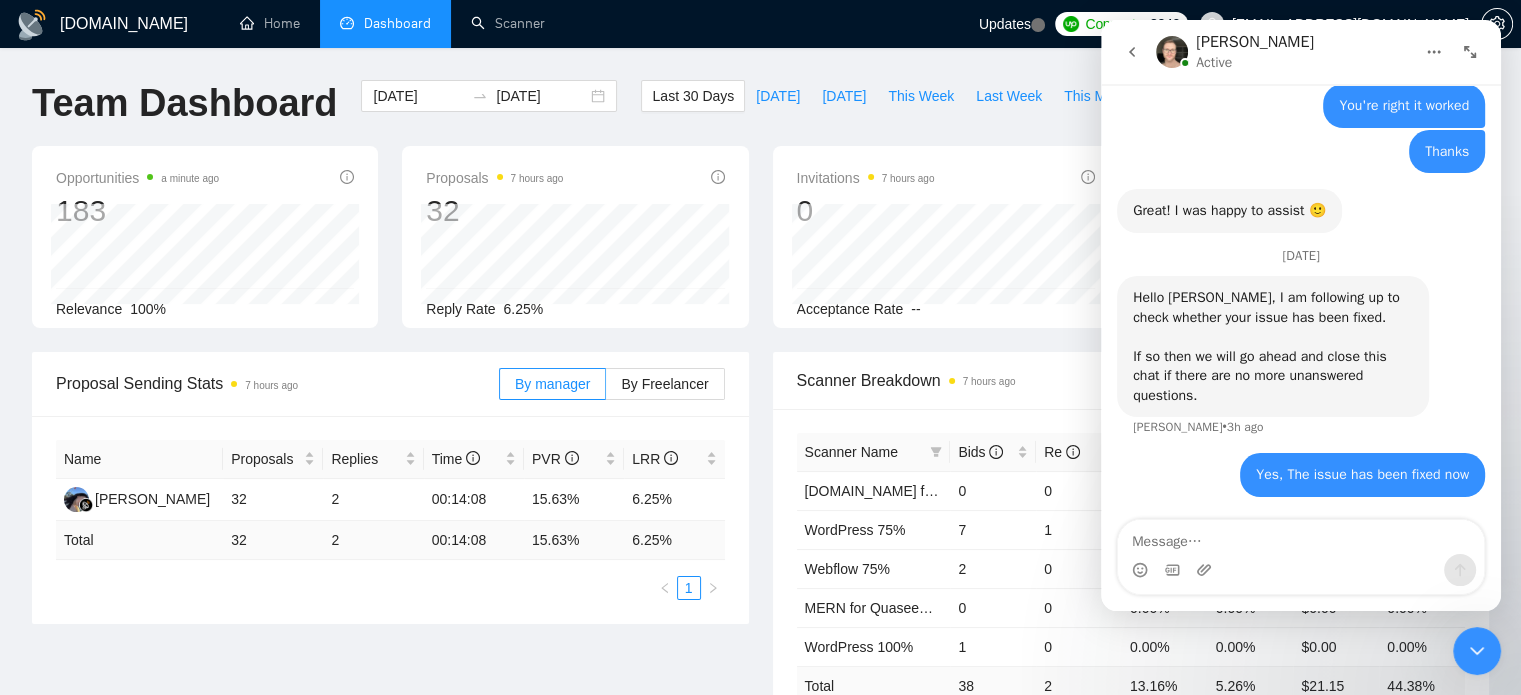 click at bounding box center (1434, 52) 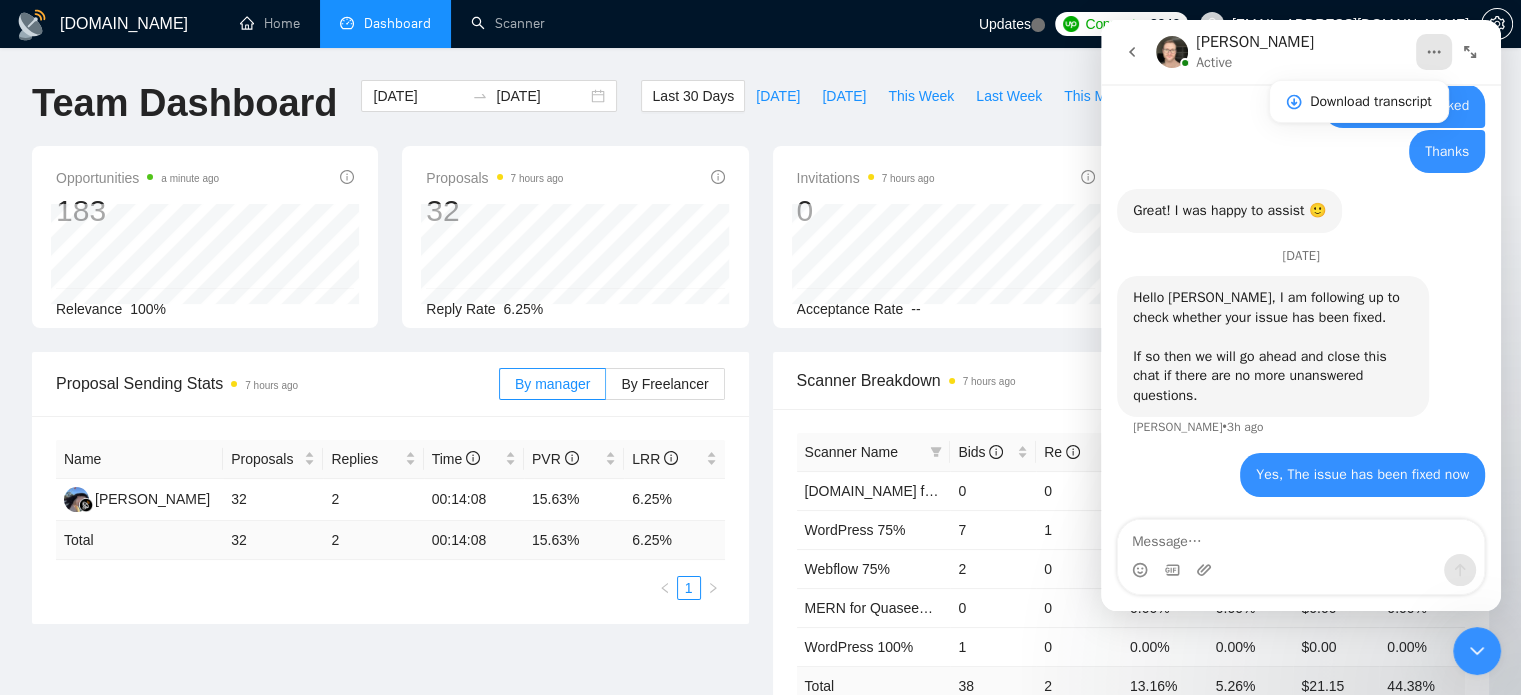 click 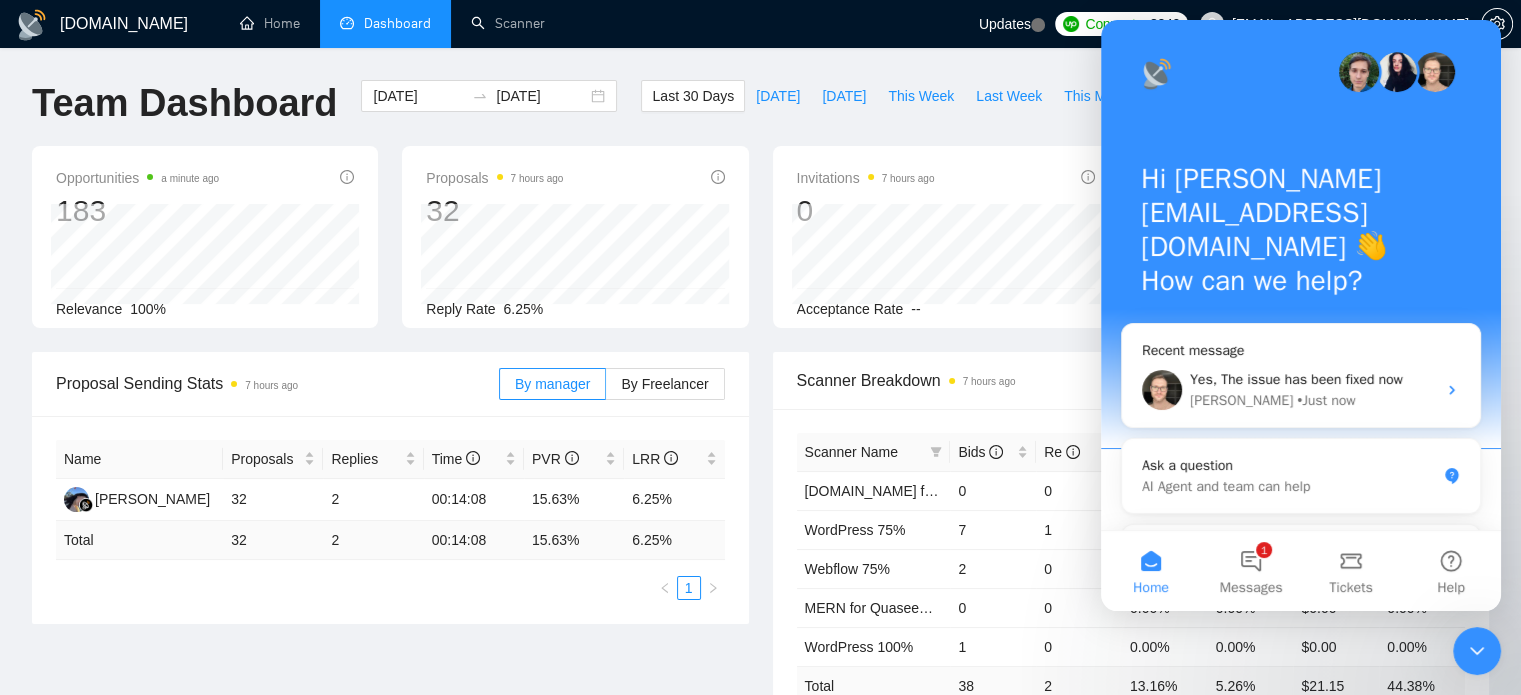 scroll, scrollTop: 0, scrollLeft: 0, axis: both 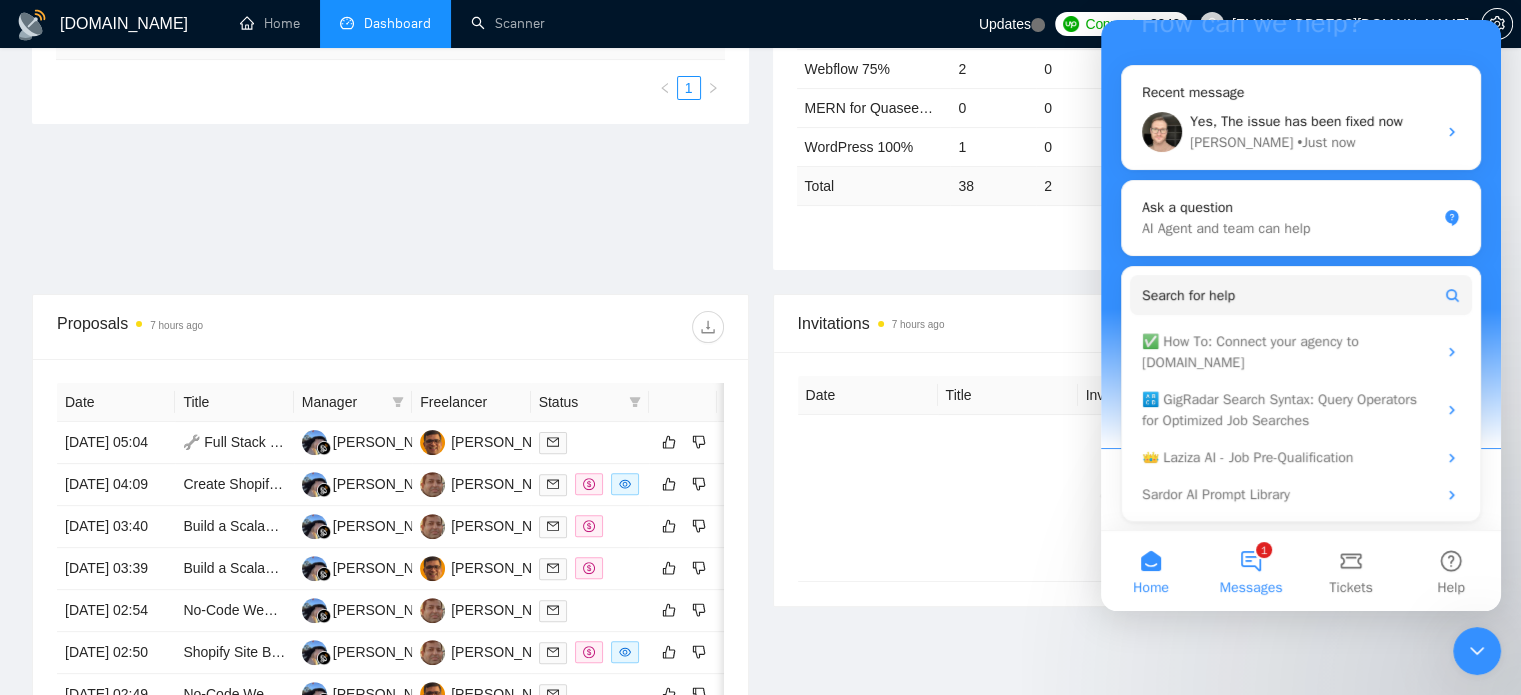 click on "Messages" at bounding box center [1251, 588] 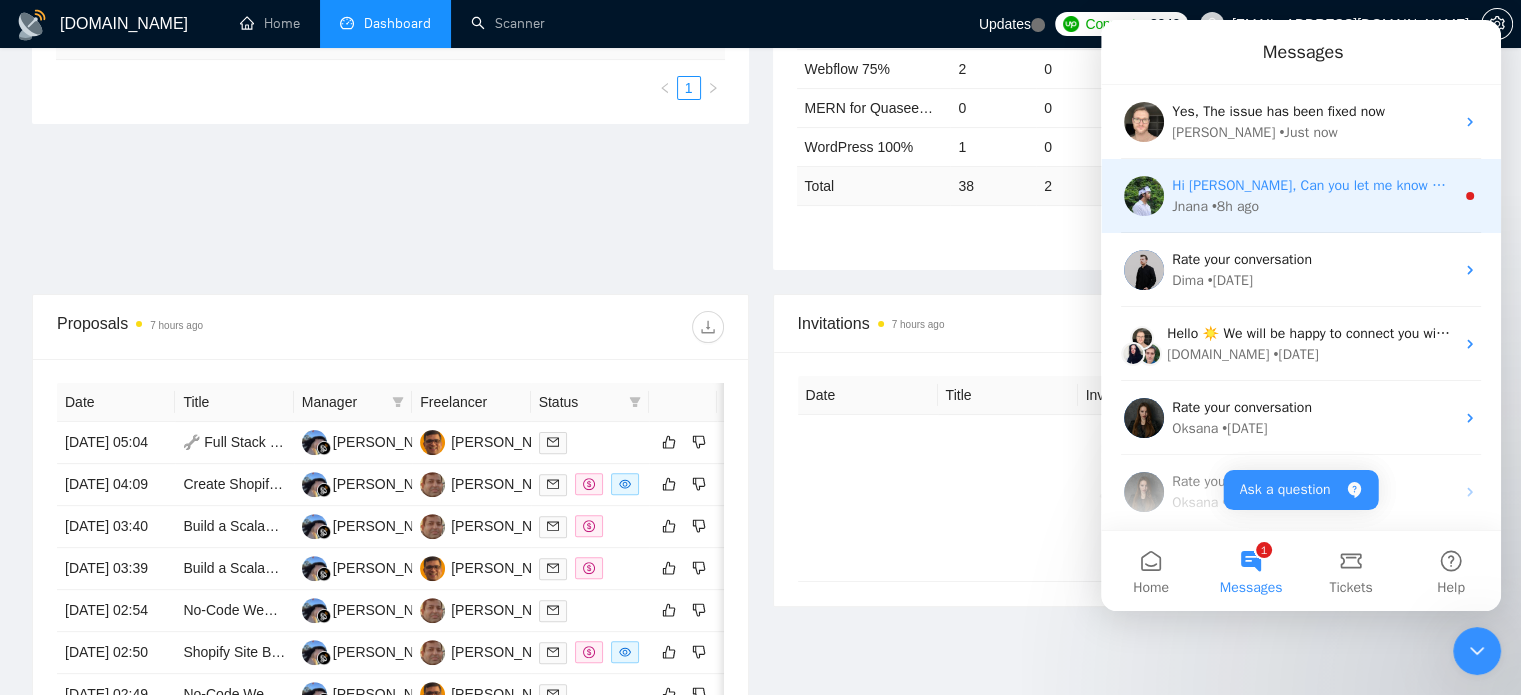 click on "Jnana •  8h ago" at bounding box center (1313, 206) 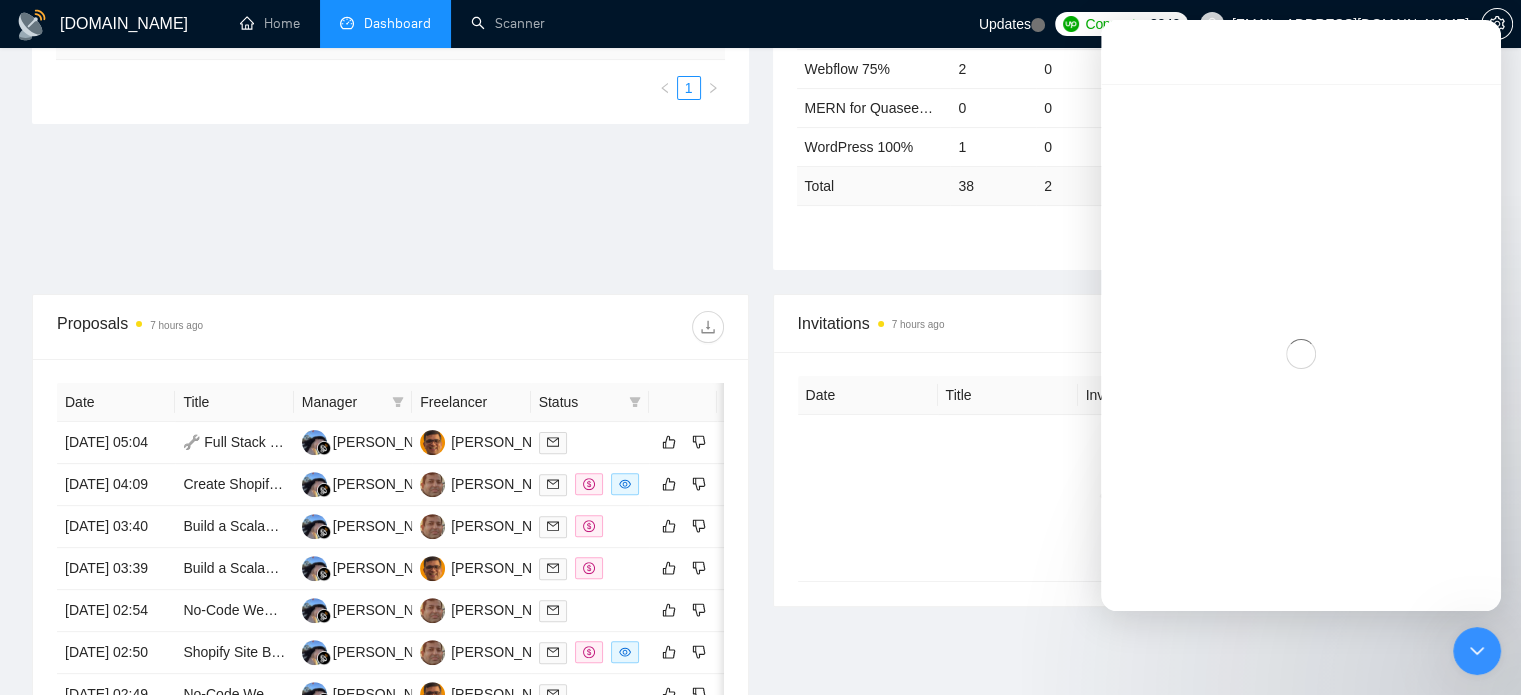 scroll, scrollTop: 3, scrollLeft: 0, axis: vertical 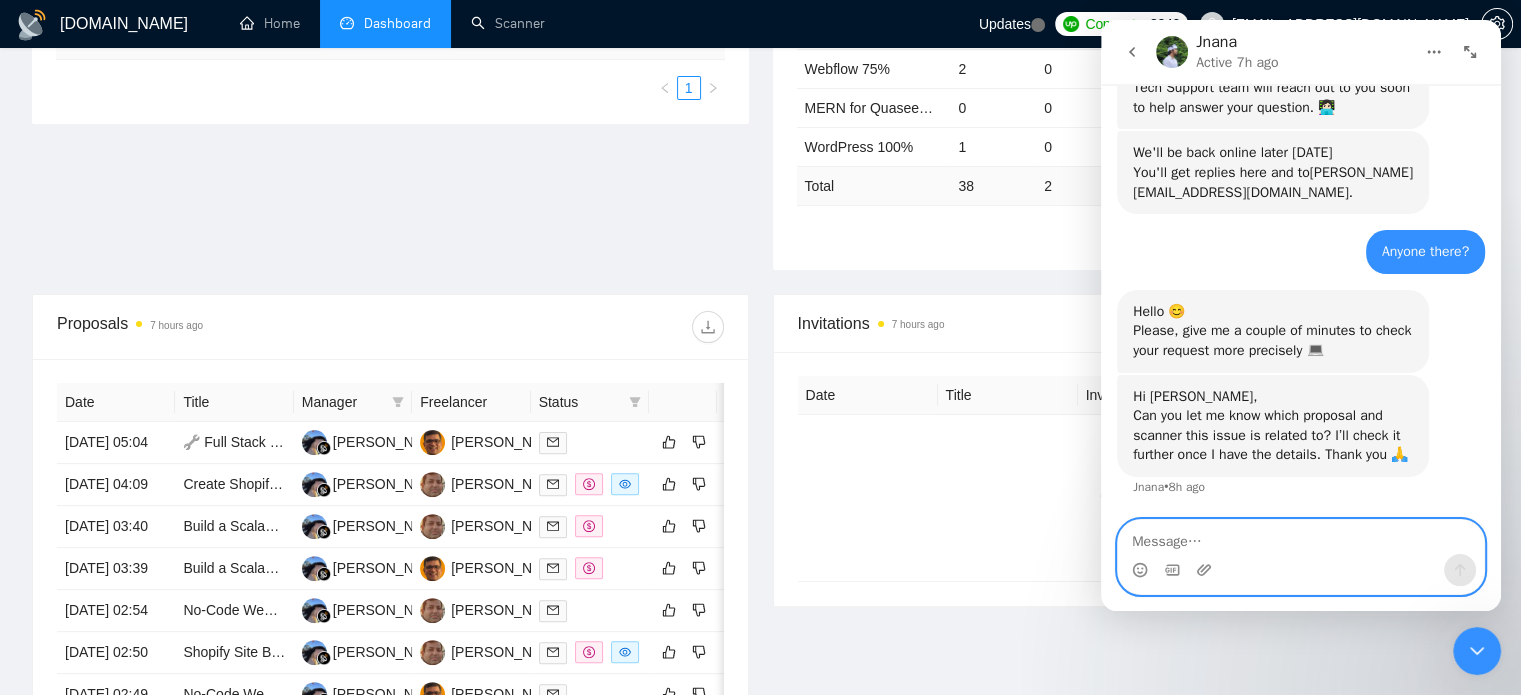 click at bounding box center (1301, 537) 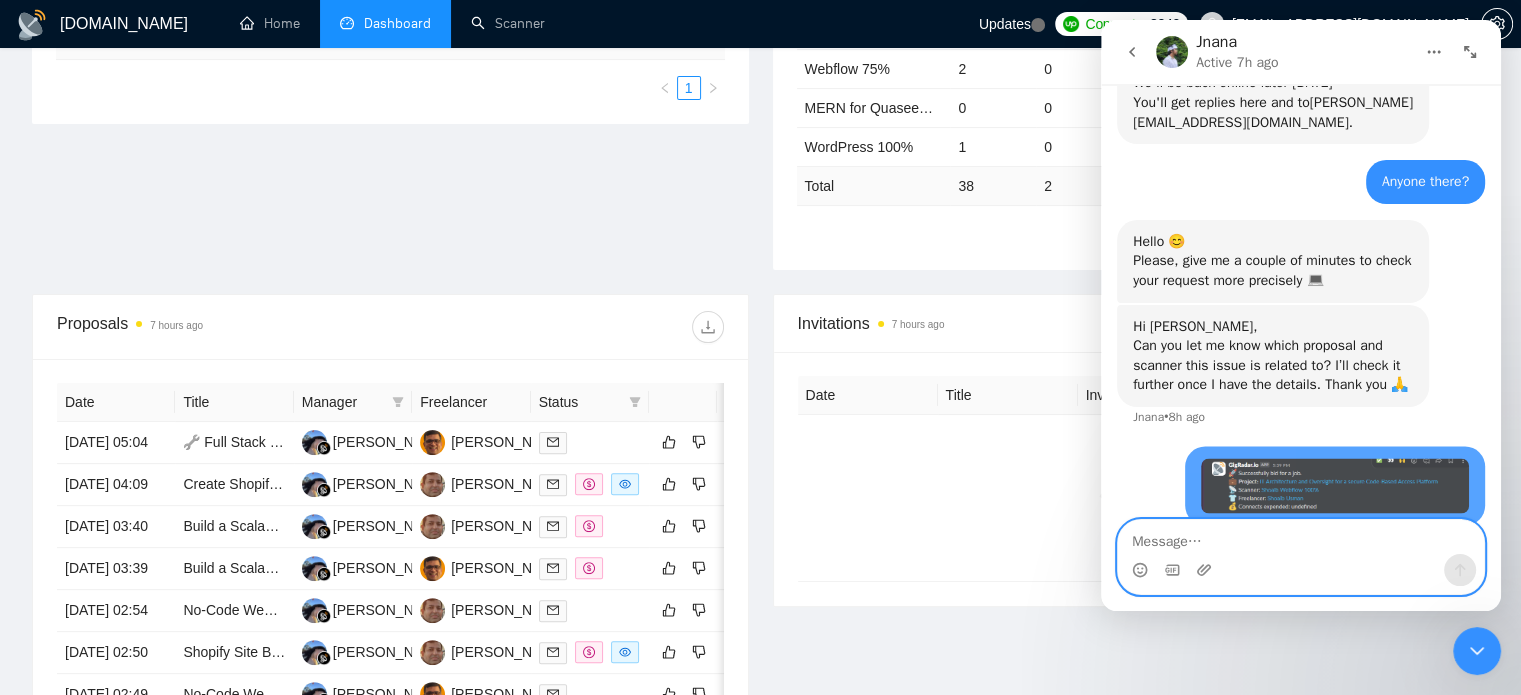 scroll, scrollTop: 1104, scrollLeft: 0, axis: vertical 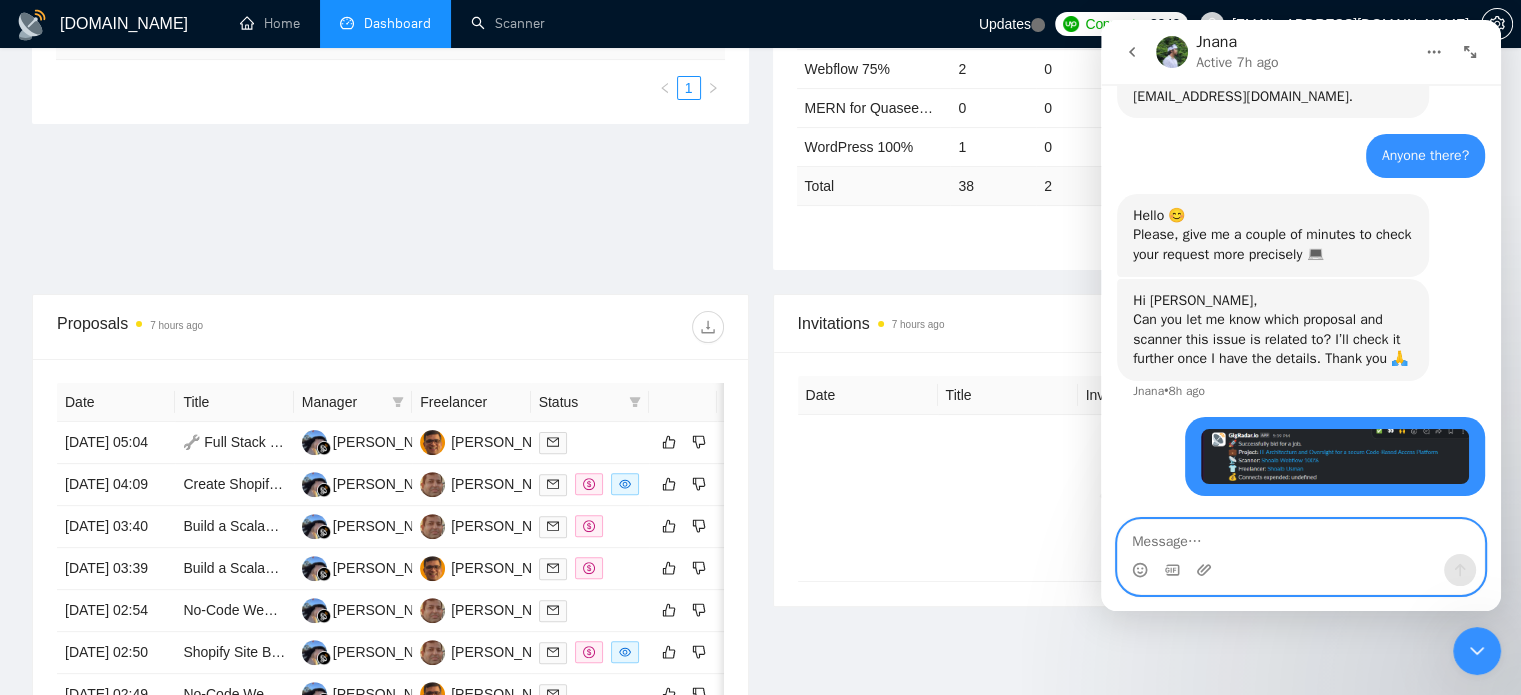 click at bounding box center (1301, 537) 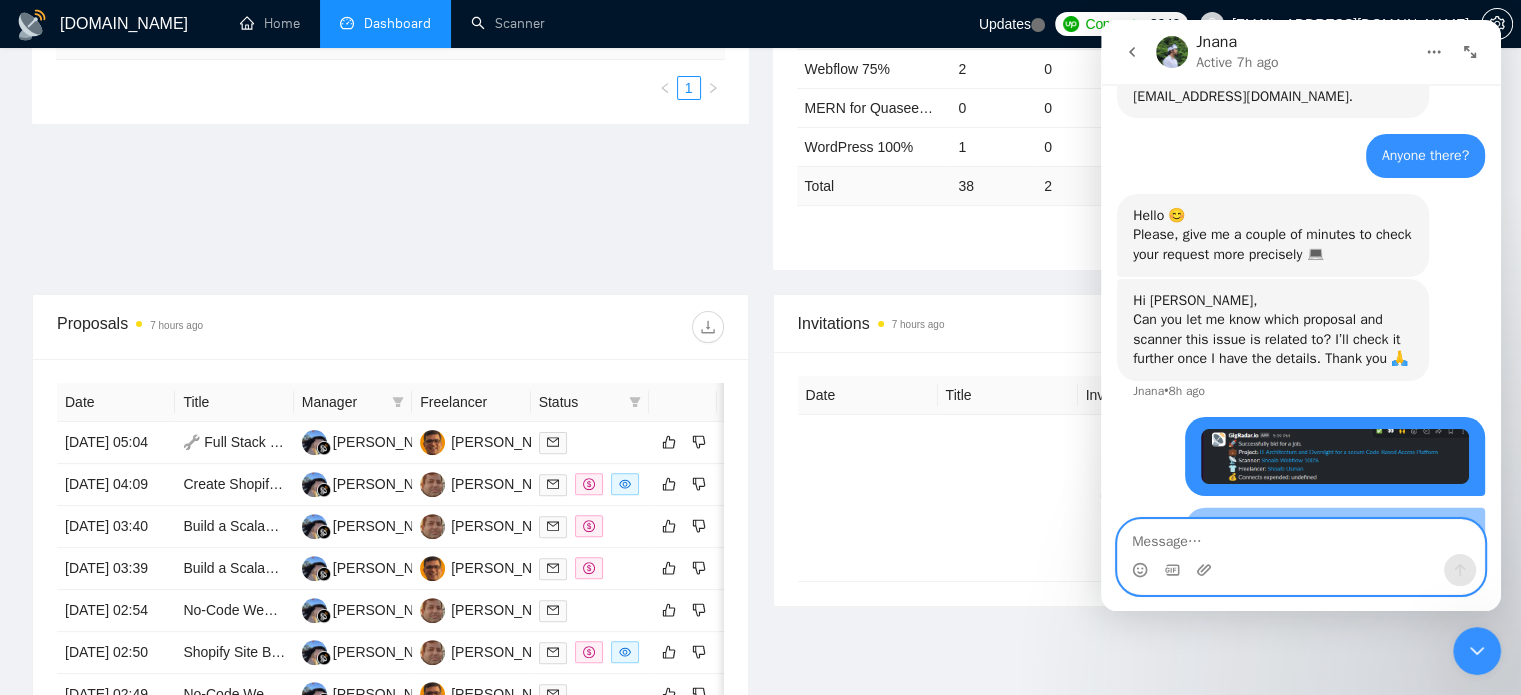 scroll, scrollTop: 2, scrollLeft: 0, axis: vertical 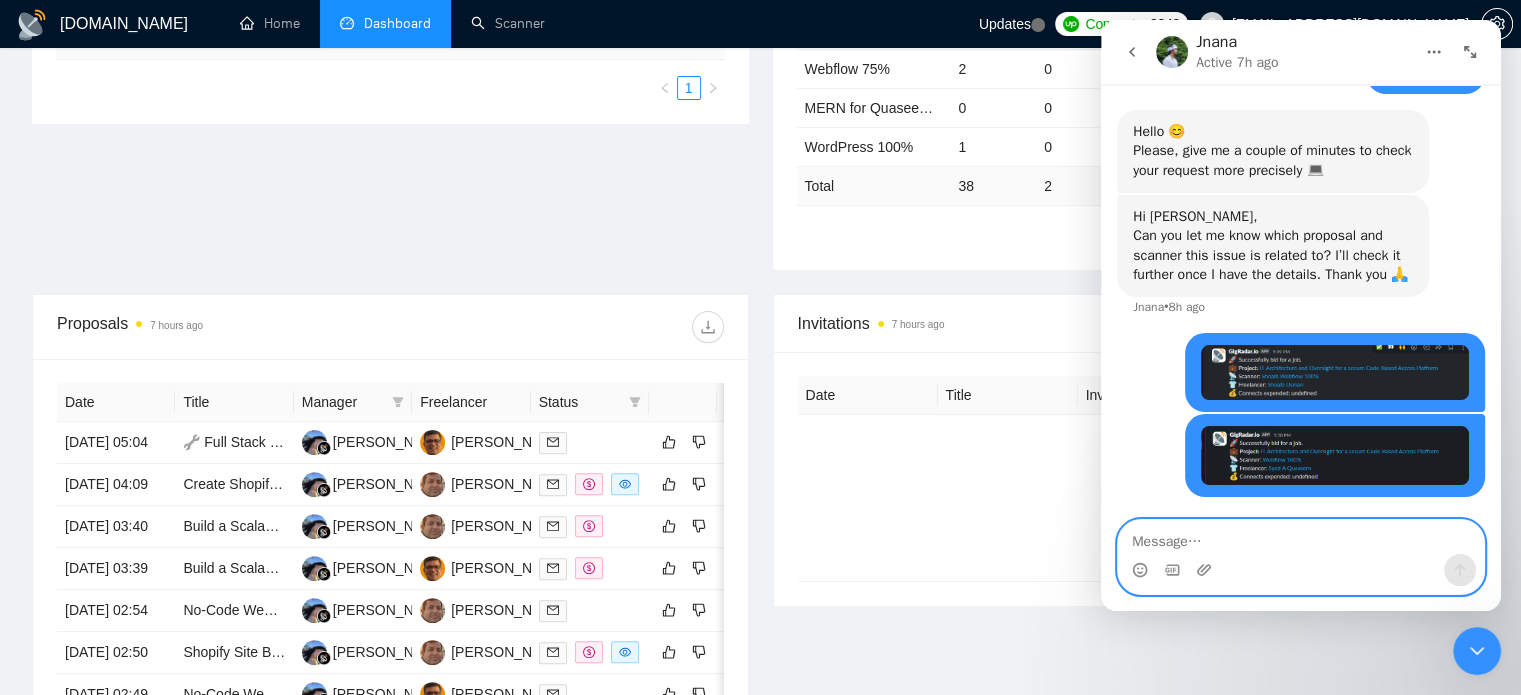click at bounding box center [1301, 537] 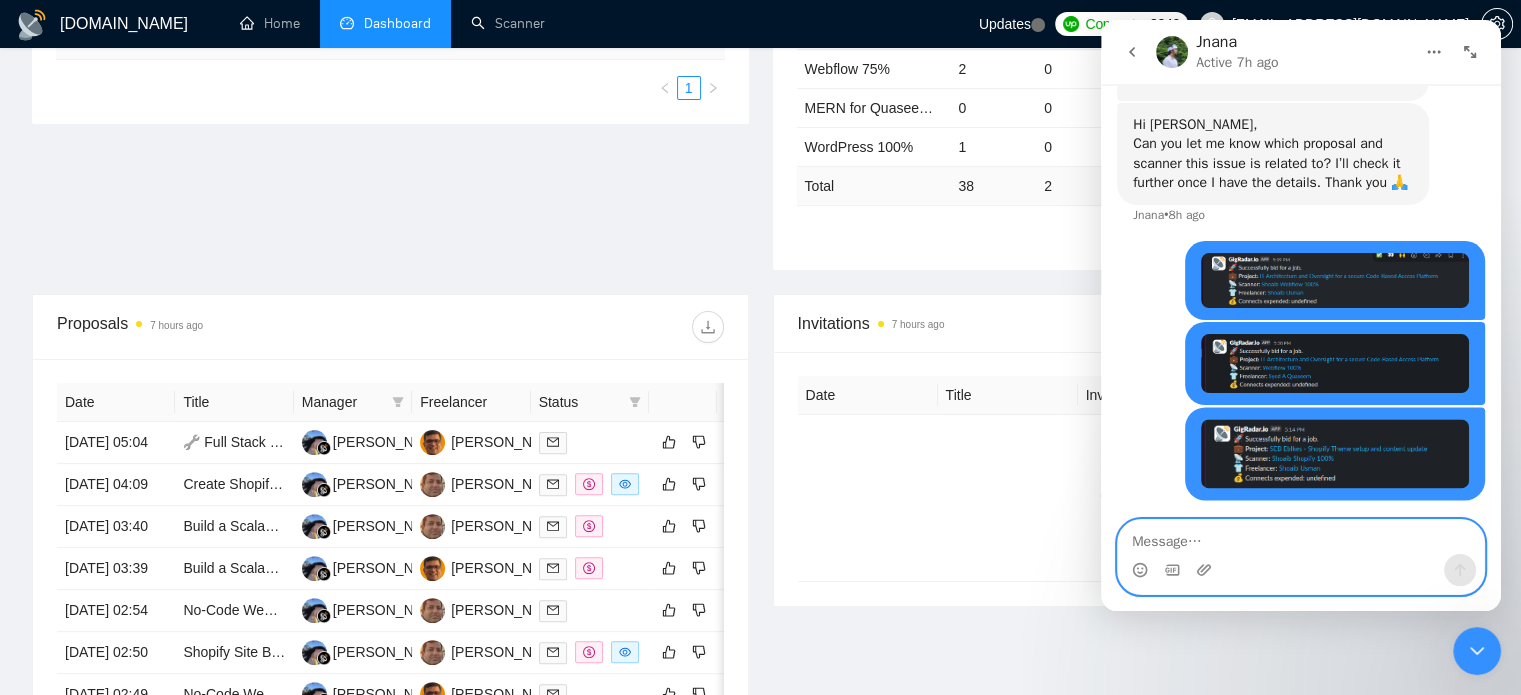scroll, scrollTop: 1284, scrollLeft: 0, axis: vertical 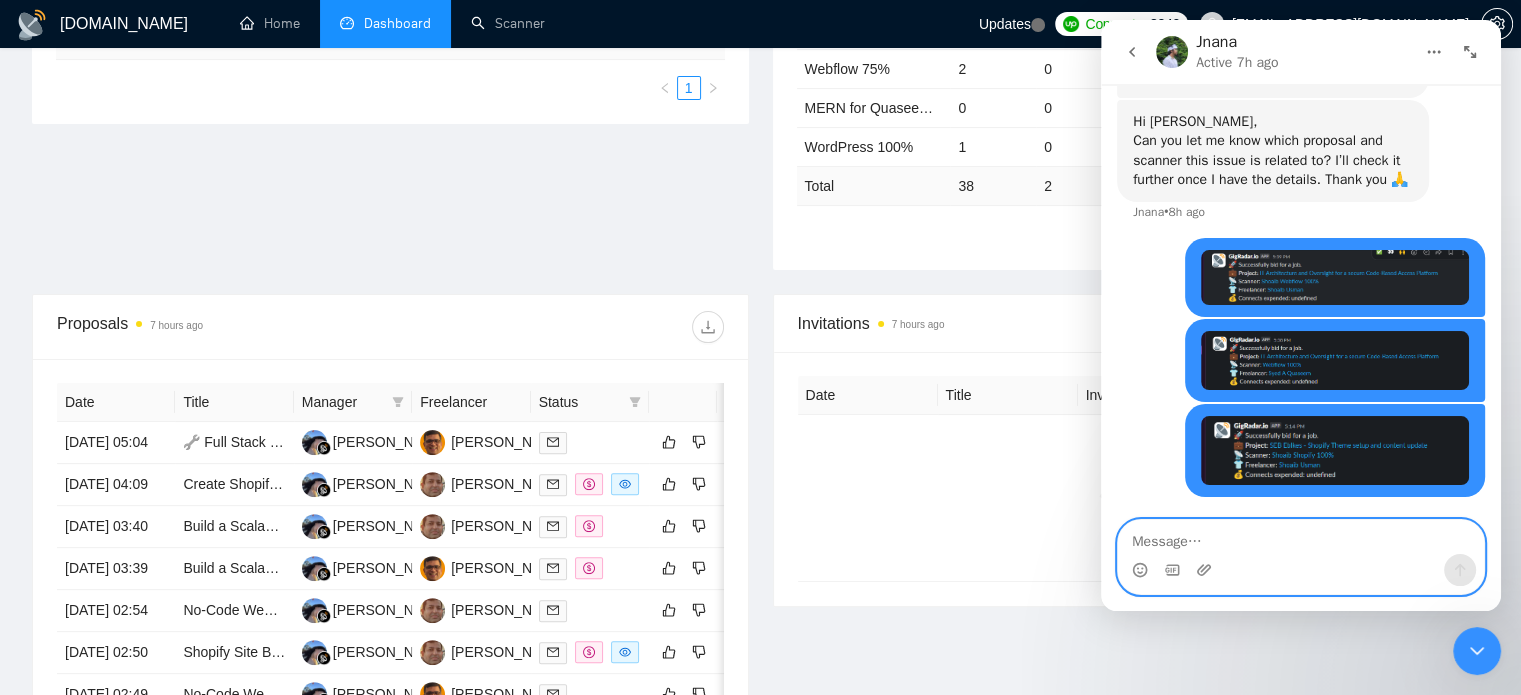 click at bounding box center [1301, 537] 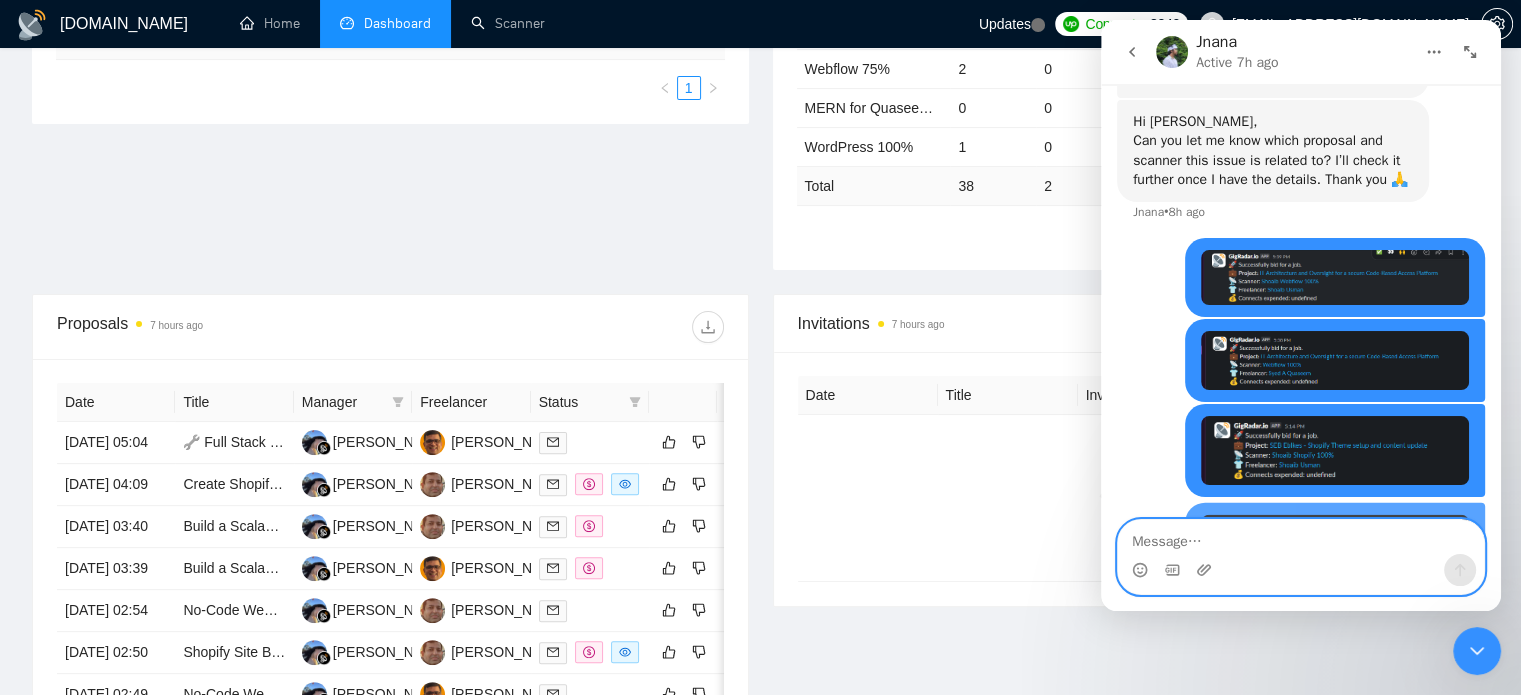 scroll, scrollTop: 1387, scrollLeft: 0, axis: vertical 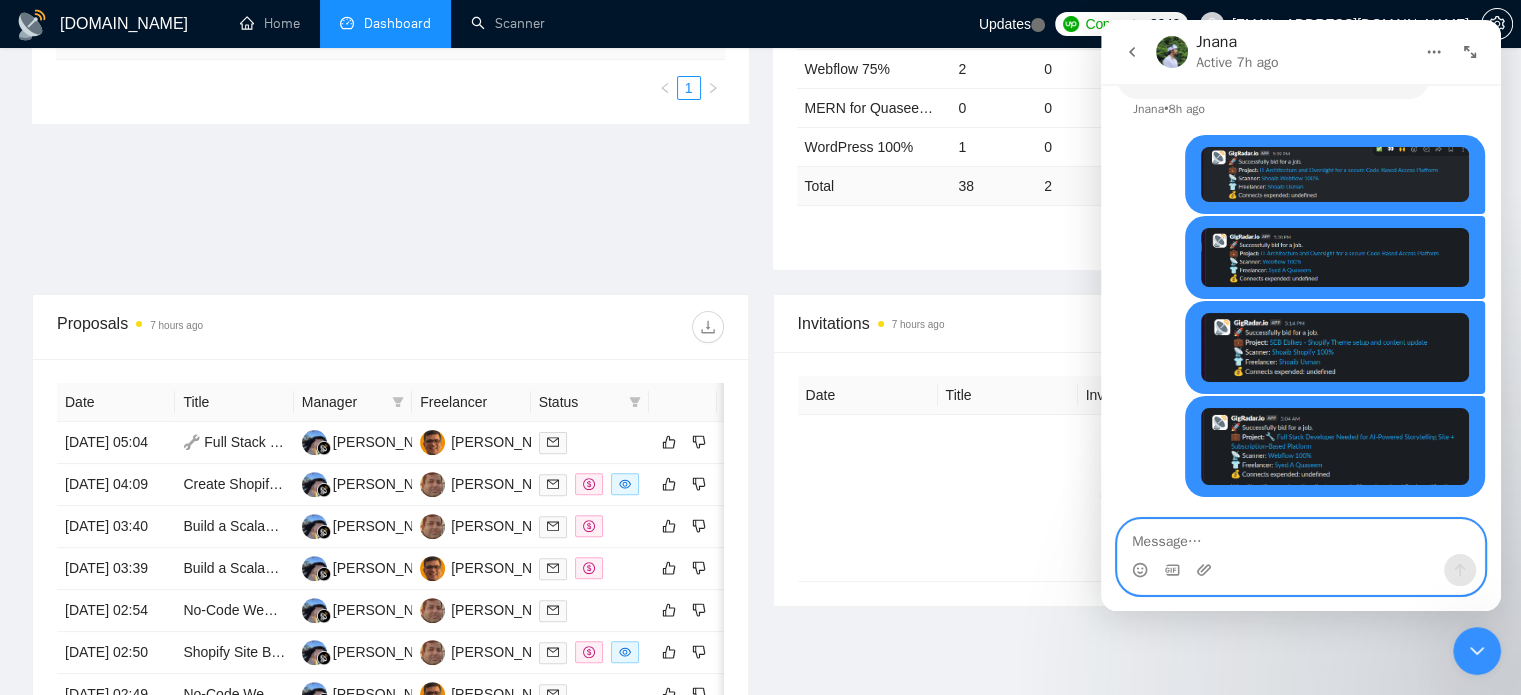 click at bounding box center [1301, 537] 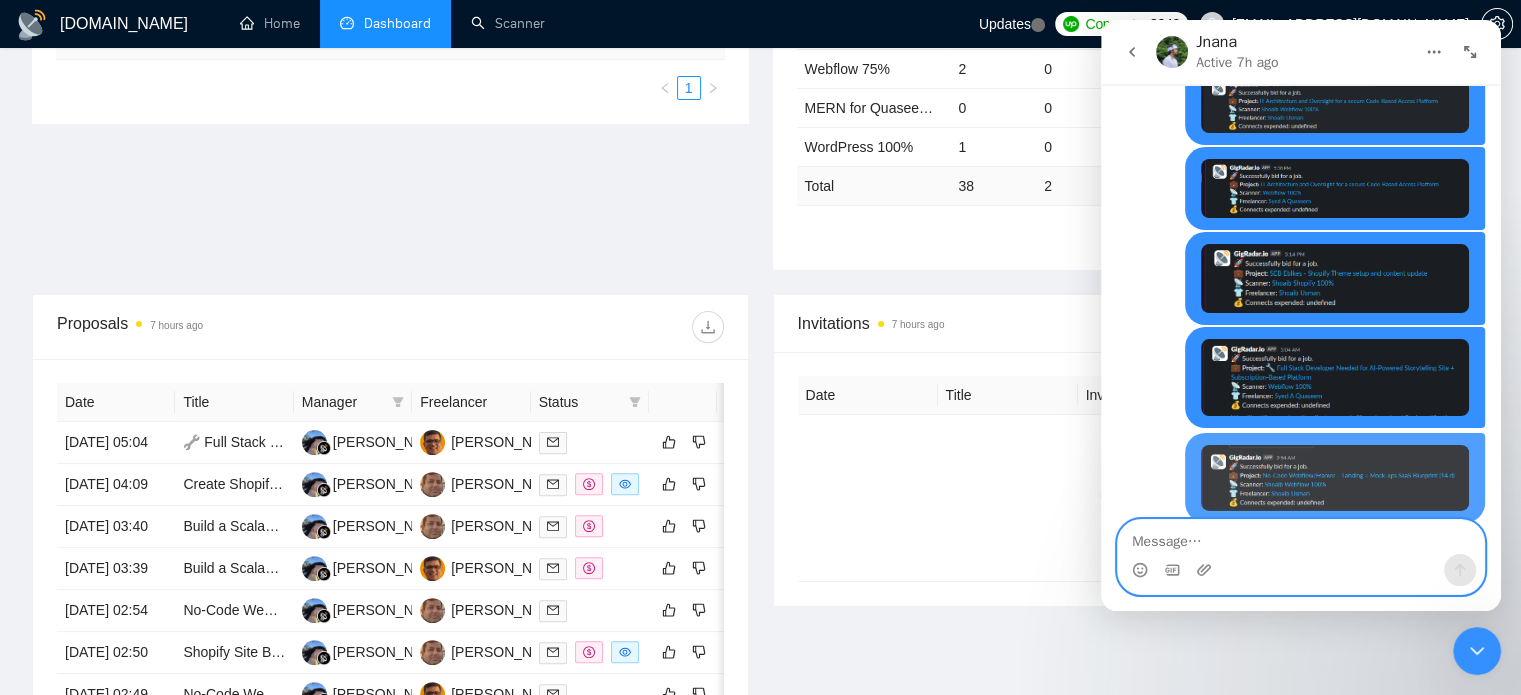 scroll, scrollTop: 1479, scrollLeft: 0, axis: vertical 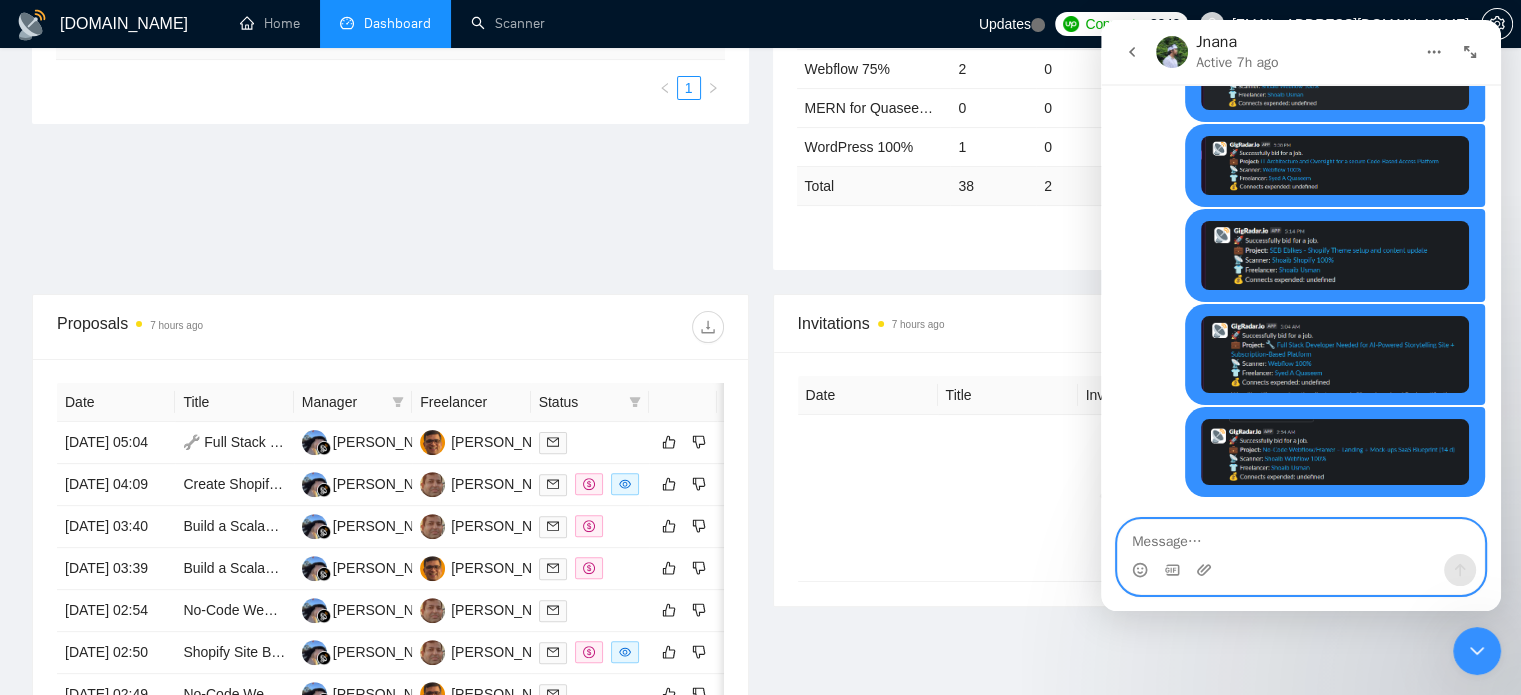 click at bounding box center (1301, 537) 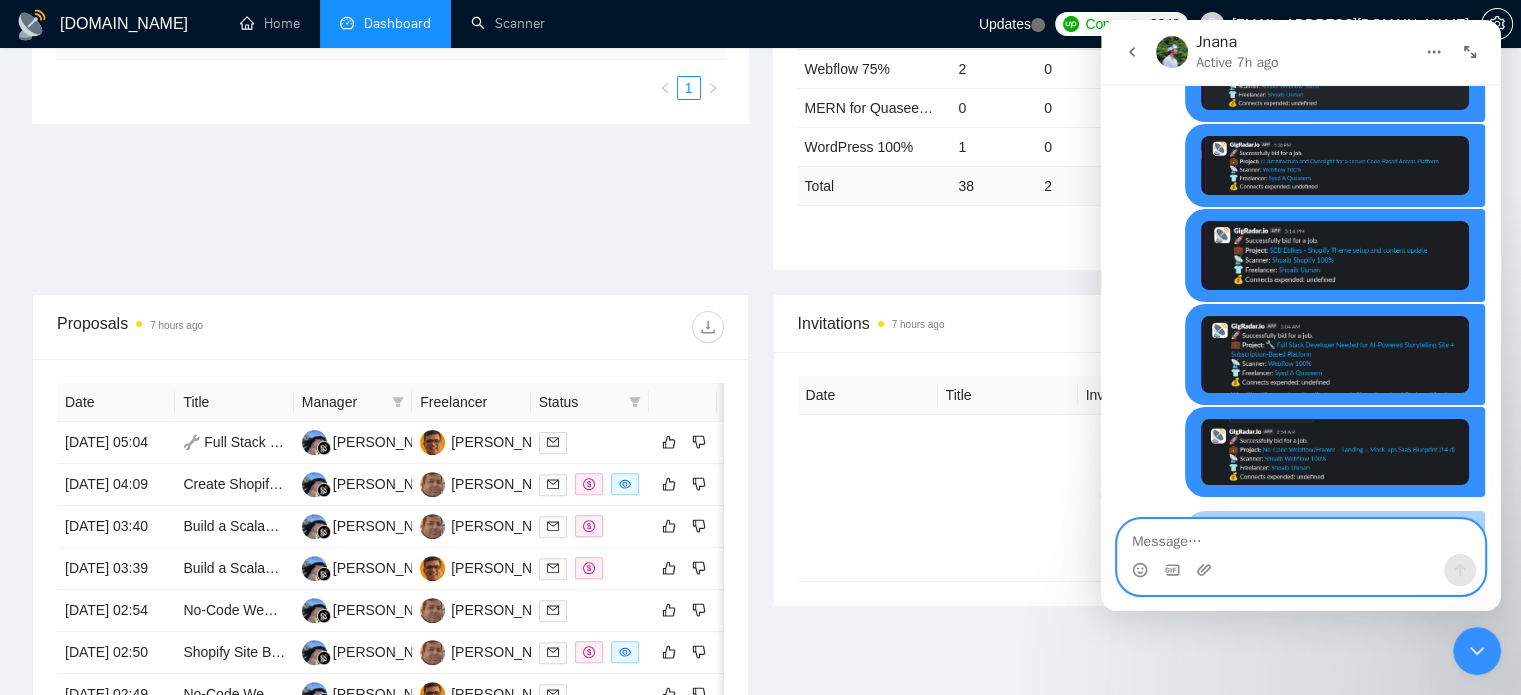 scroll, scrollTop: 1569, scrollLeft: 0, axis: vertical 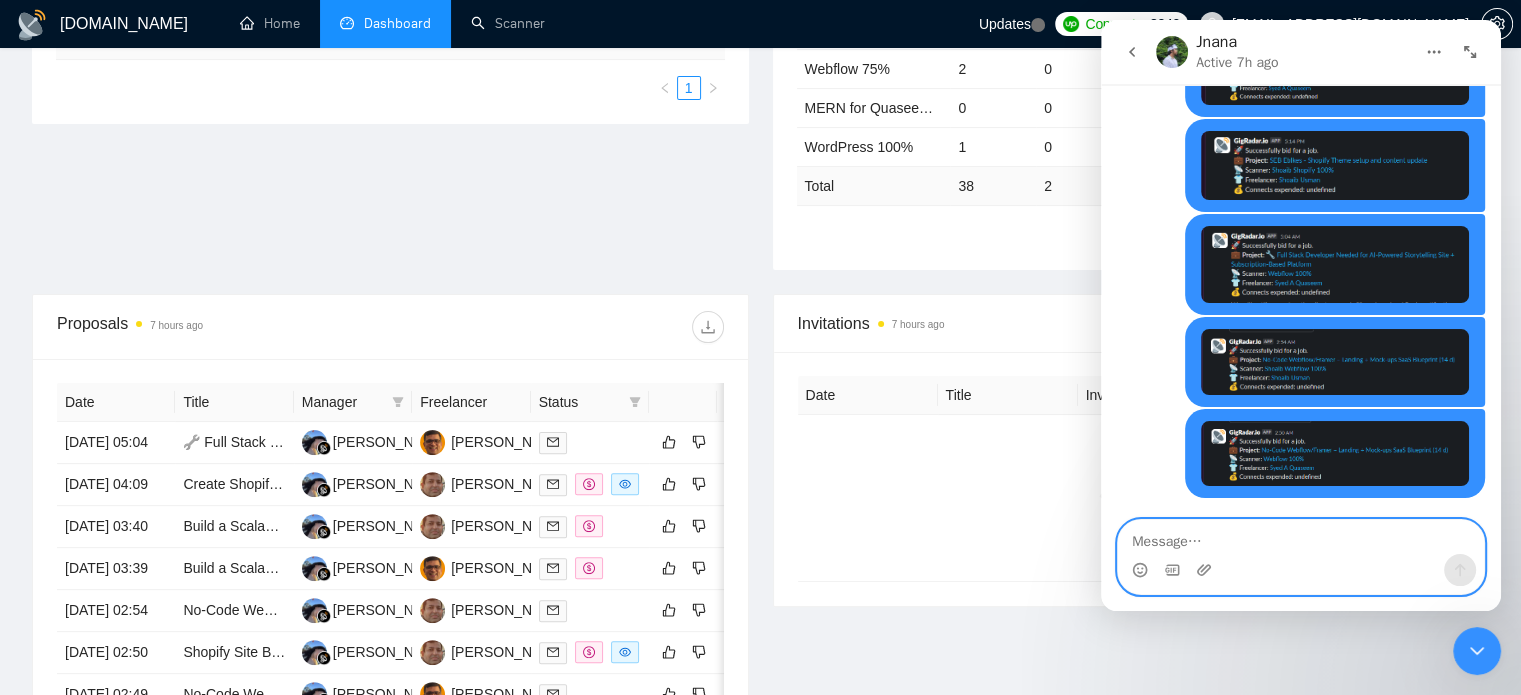 click at bounding box center [1301, 537] 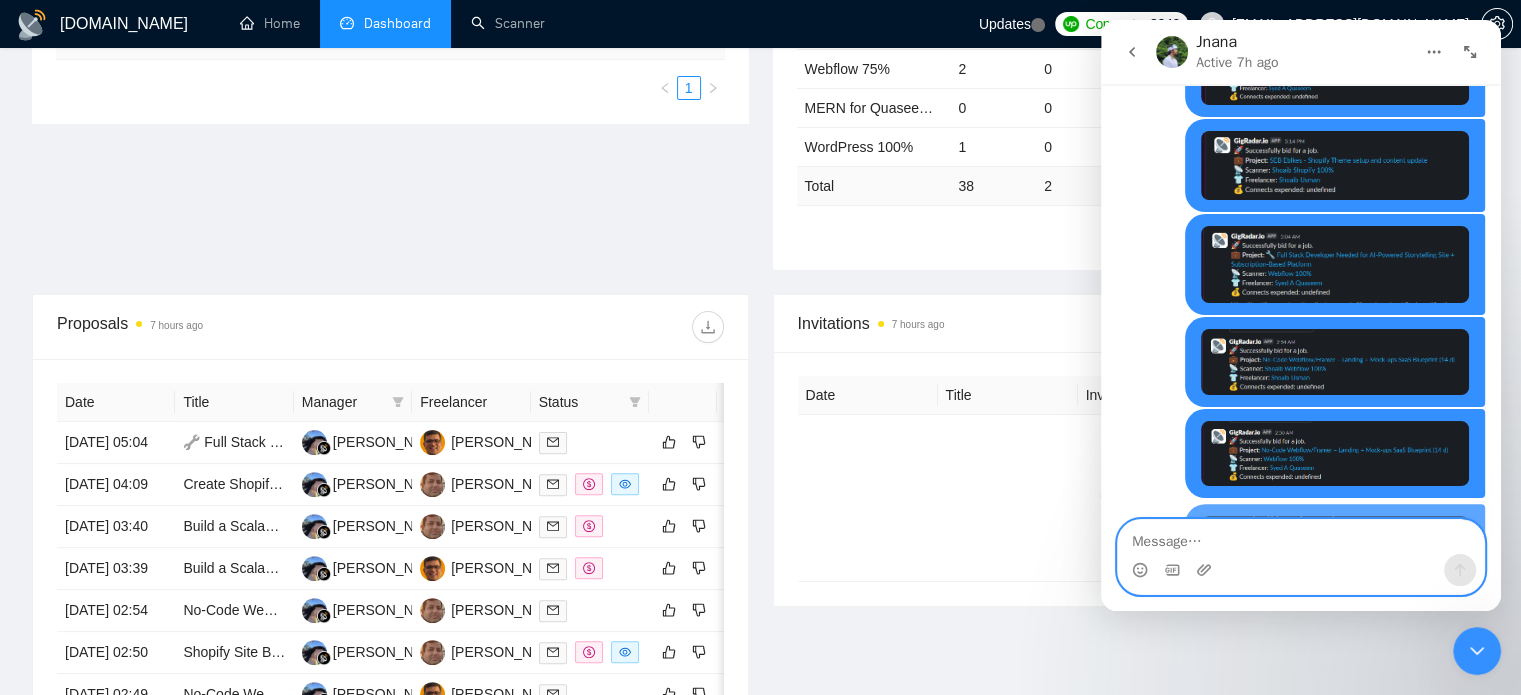 scroll, scrollTop: 1672, scrollLeft: 0, axis: vertical 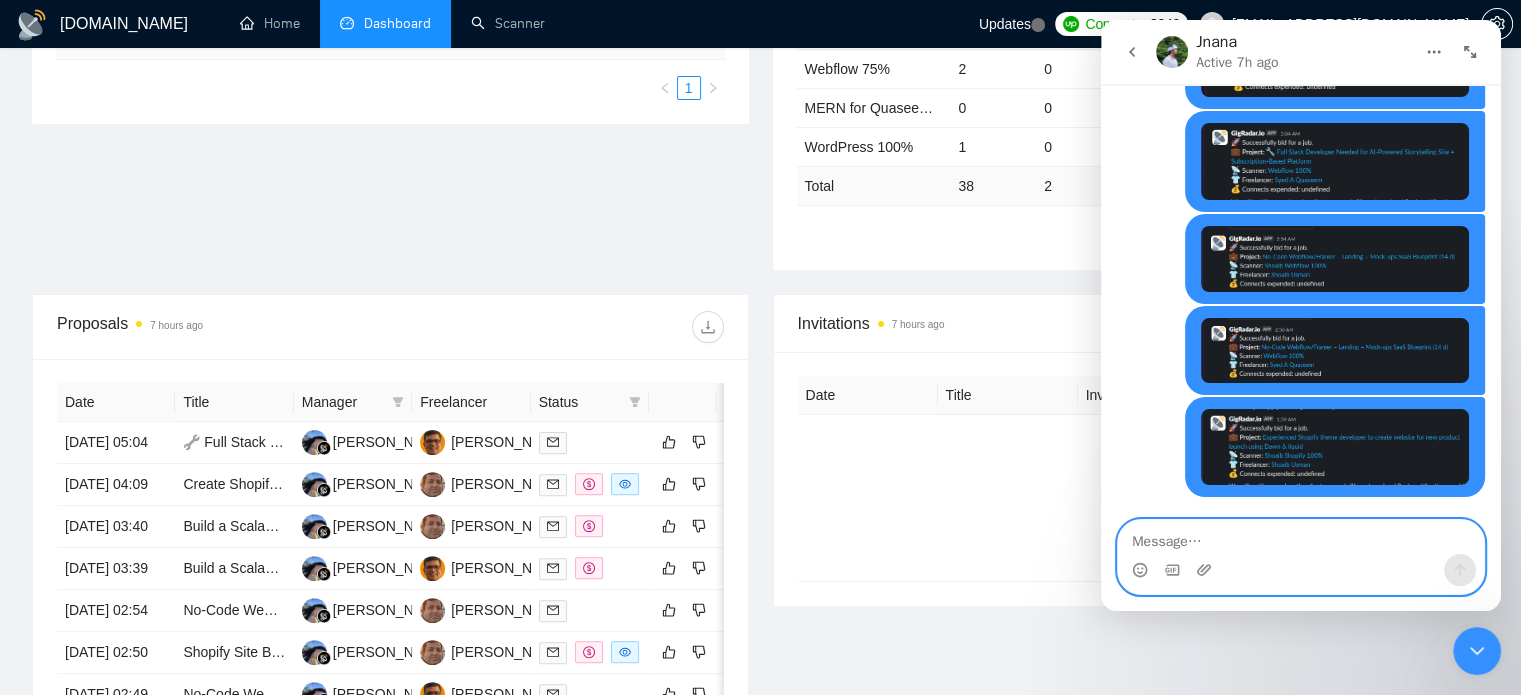 click at bounding box center (1301, 537) 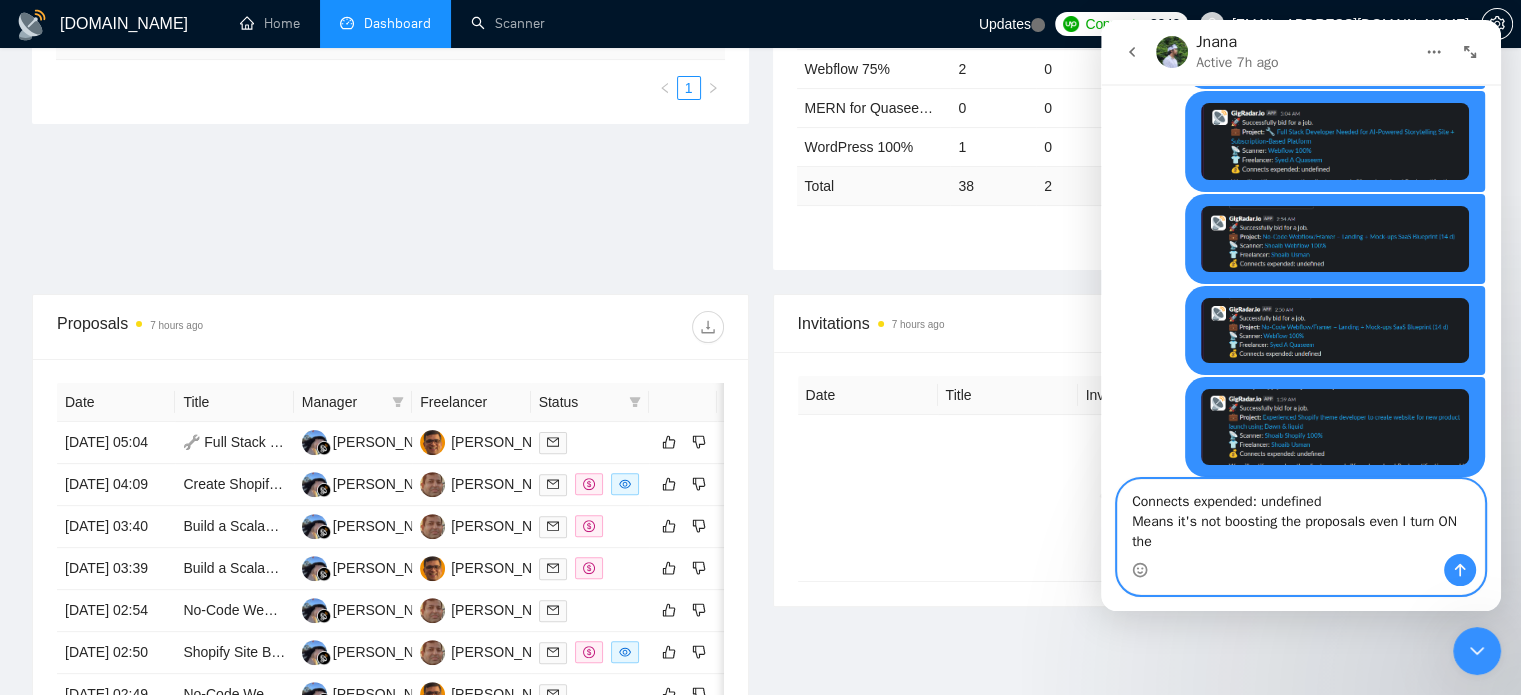 scroll, scrollTop: 1712, scrollLeft: 0, axis: vertical 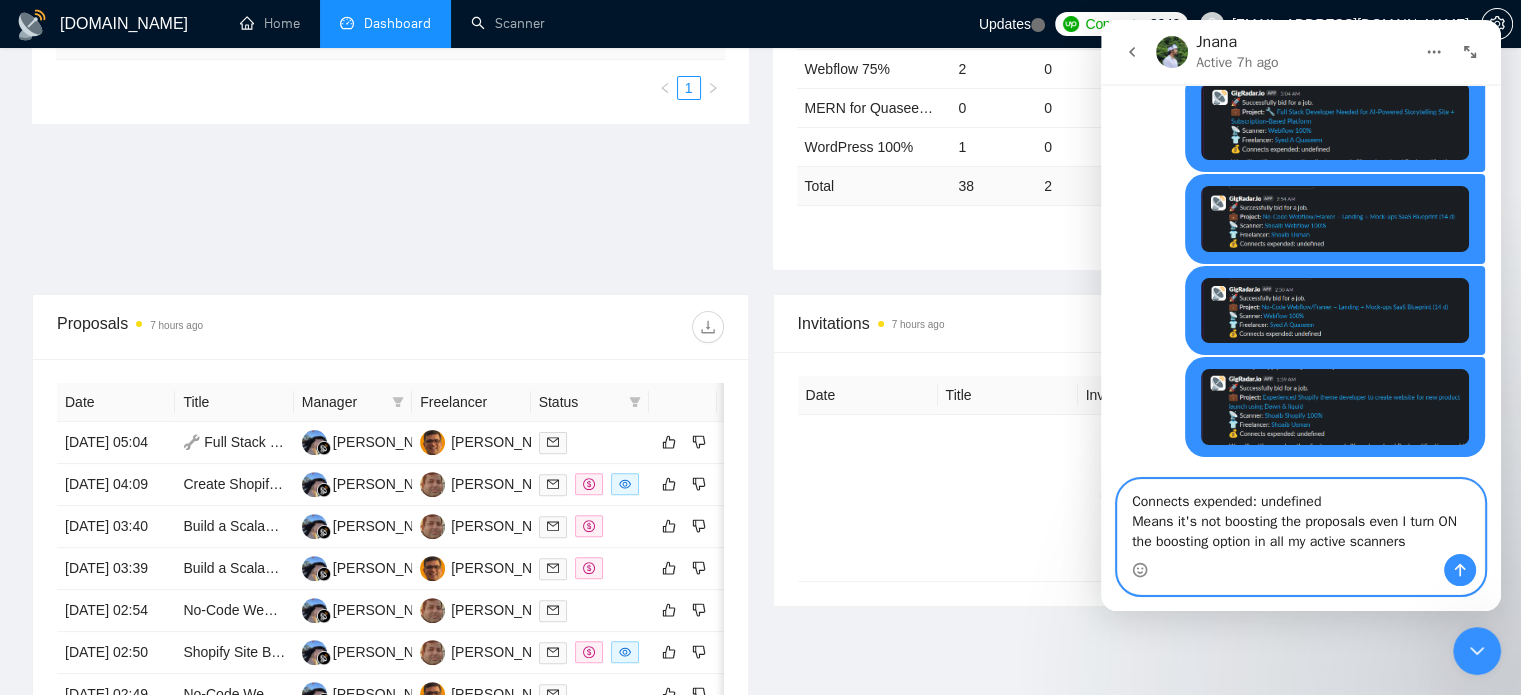 type on "Connects expended: undefined
Means it's not boosting the proposals even I turn ON the boosting option in all my active scanners" 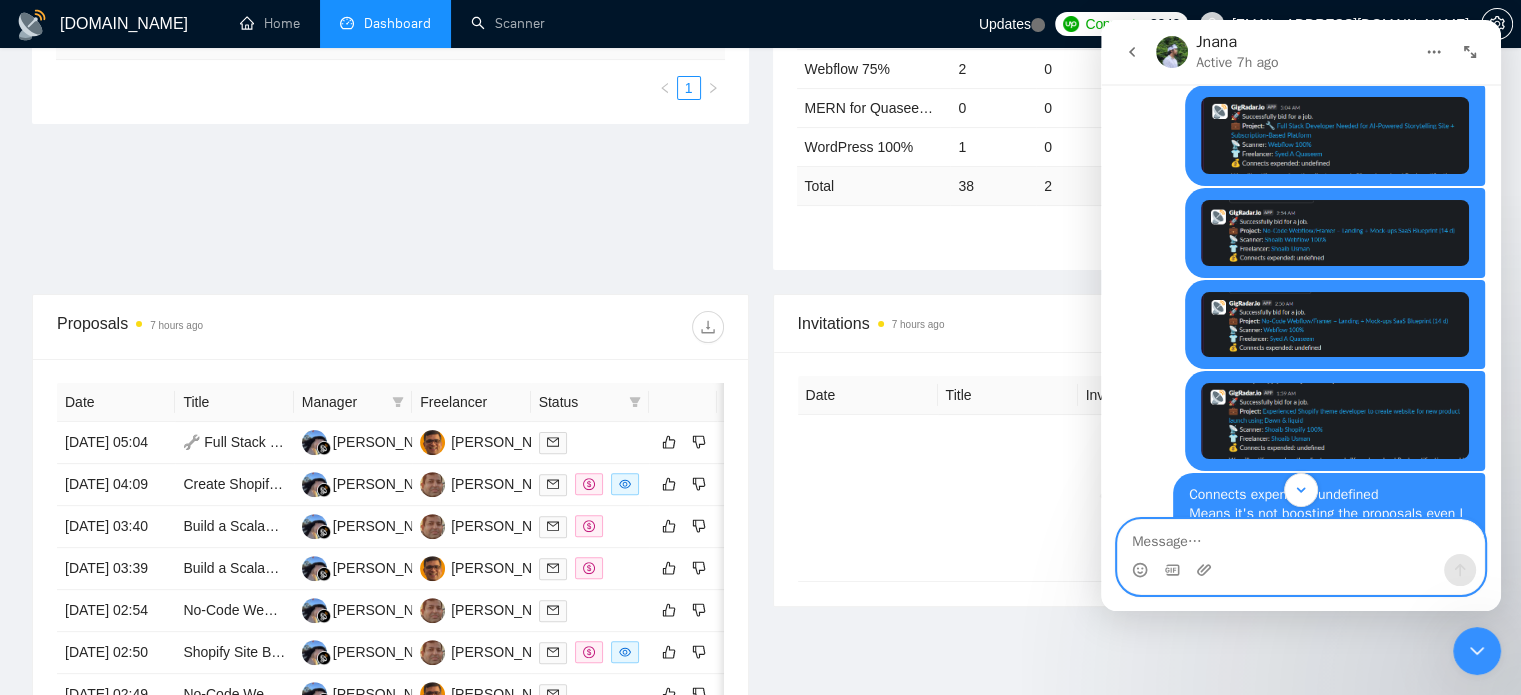 scroll, scrollTop: 1776, scrollLeft: 0, axis: vertical 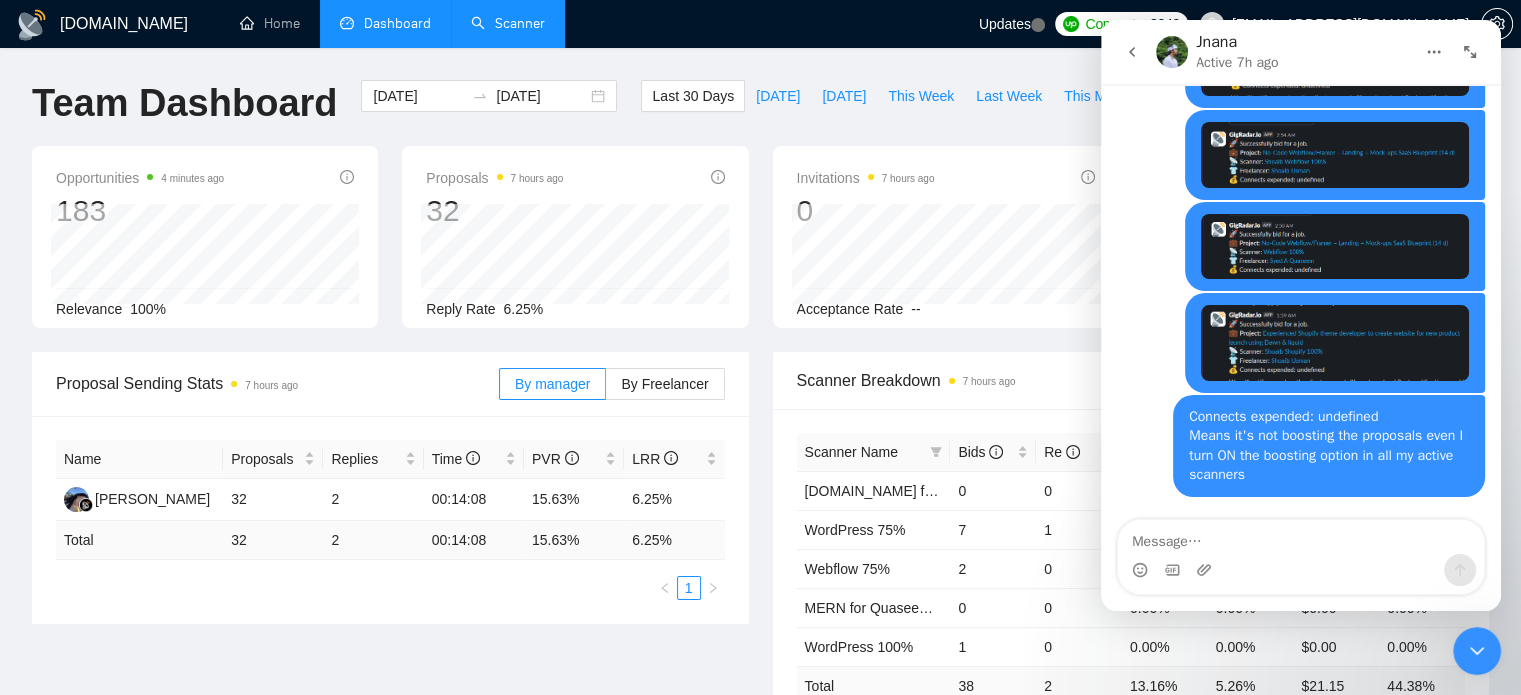 click on "Scanner" at bounding box center (508, 23) 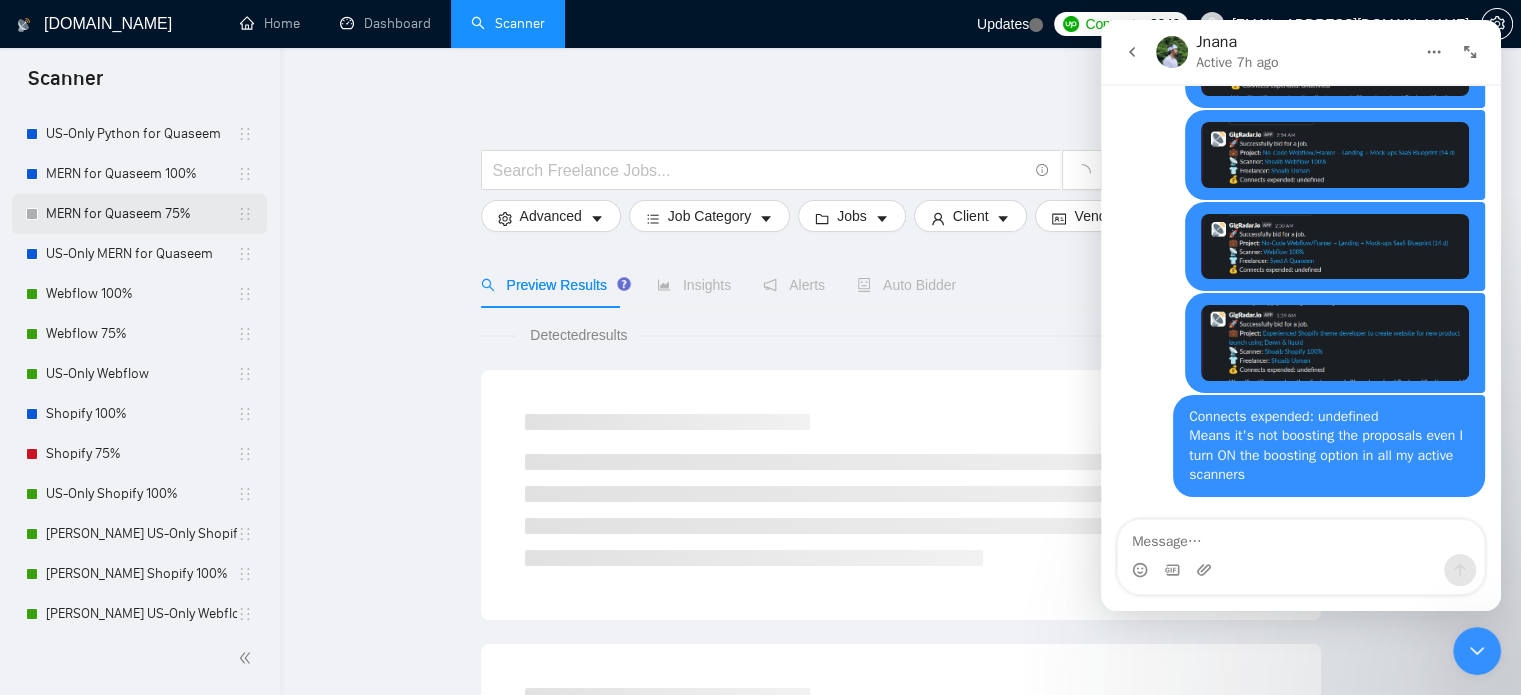 scroll, scrollTop: 260, scrollLeft: 0, axis: vertical 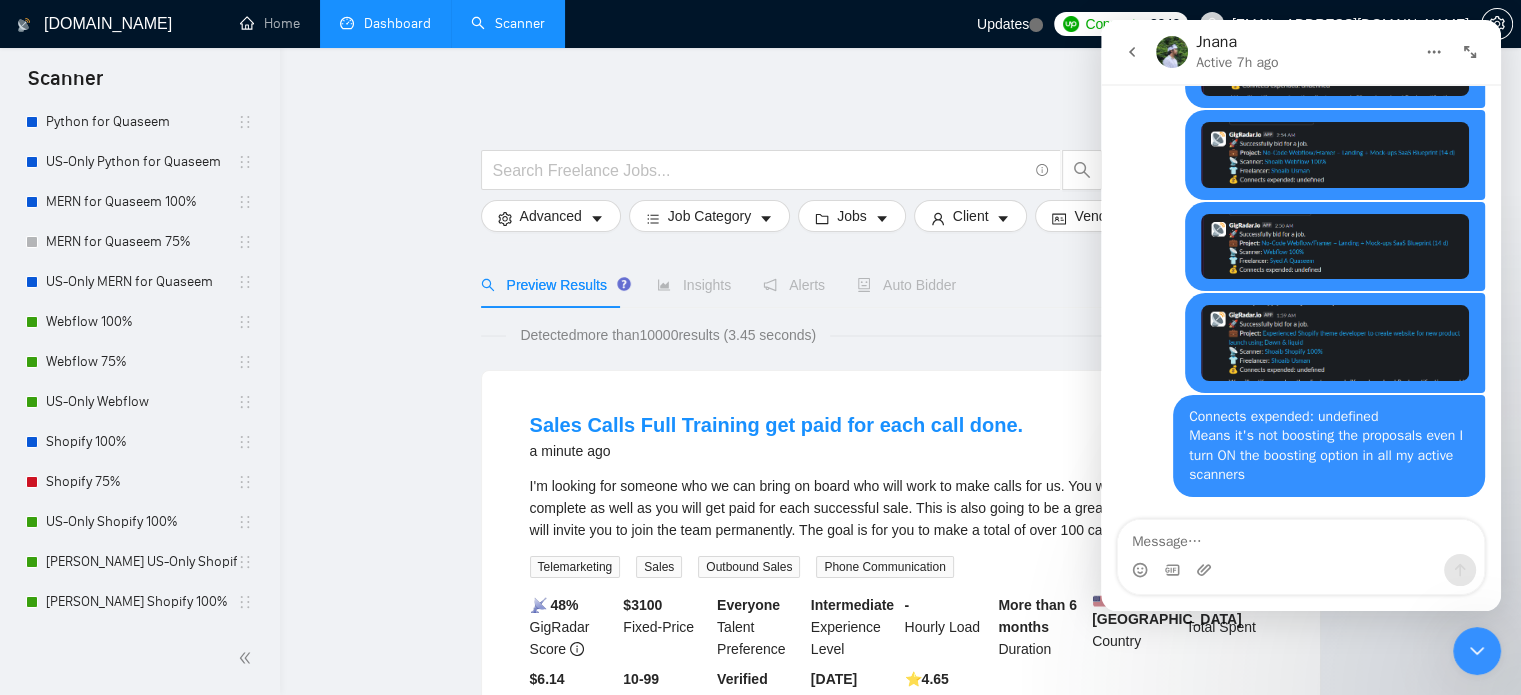 click on "Dashboard" at bounding box center [385, 23] 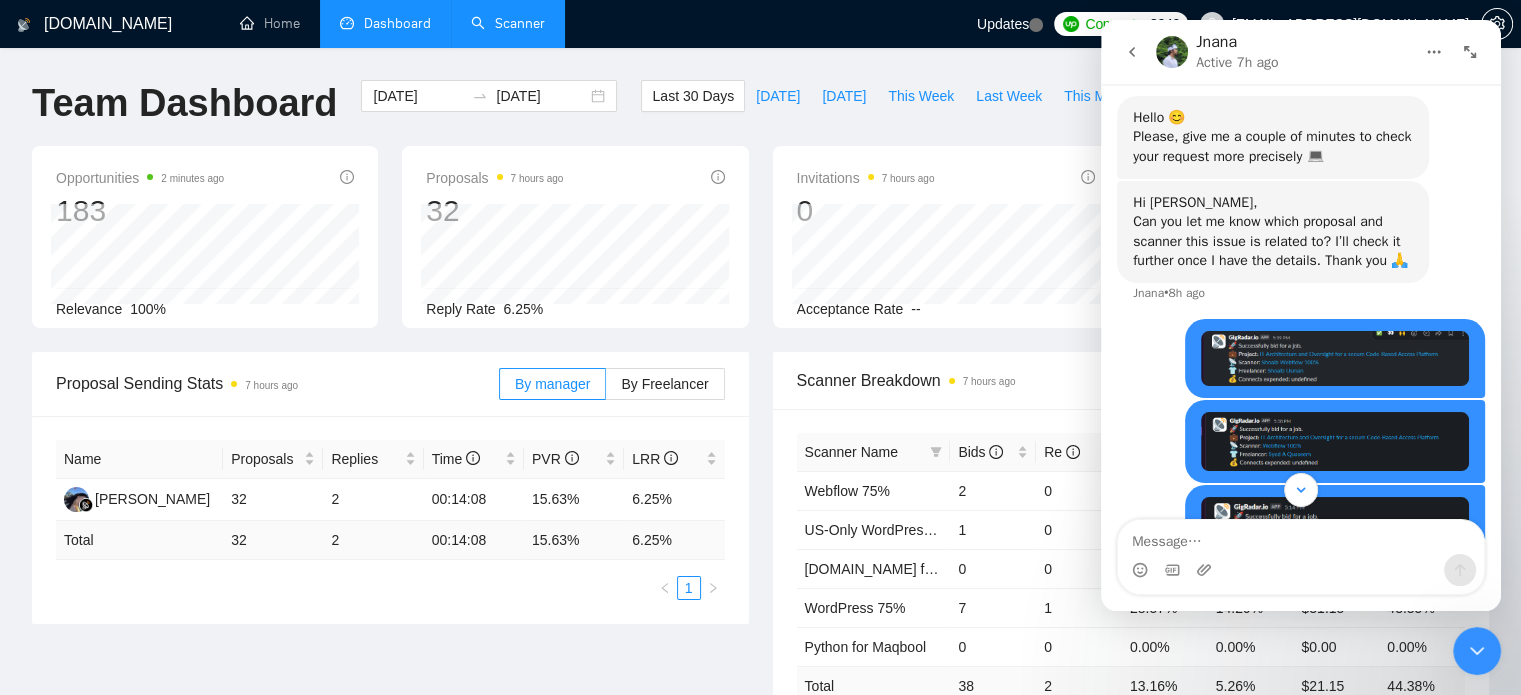 scroll, scrollTop: 1176, scrollLeft: 0, axis: vertical 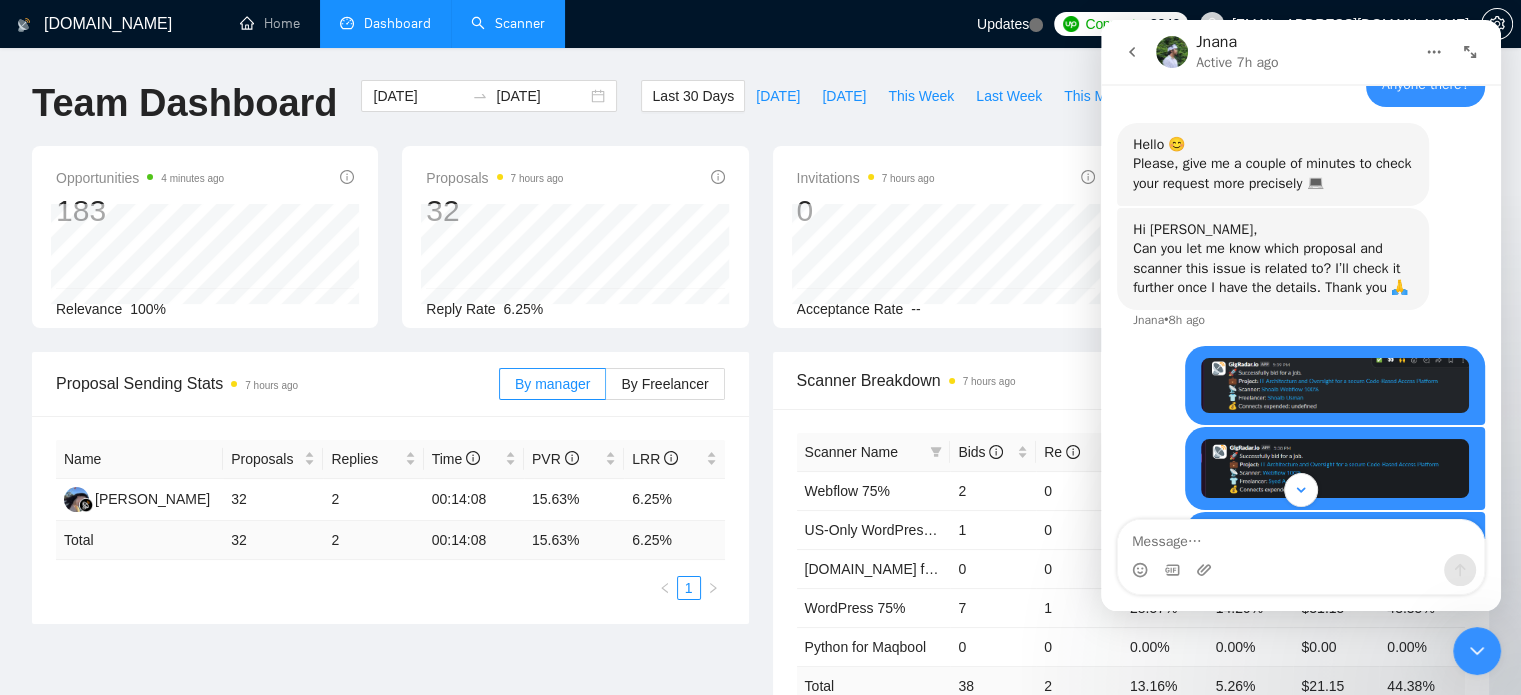 click on "Scanner" at bounding box center (508, 23) 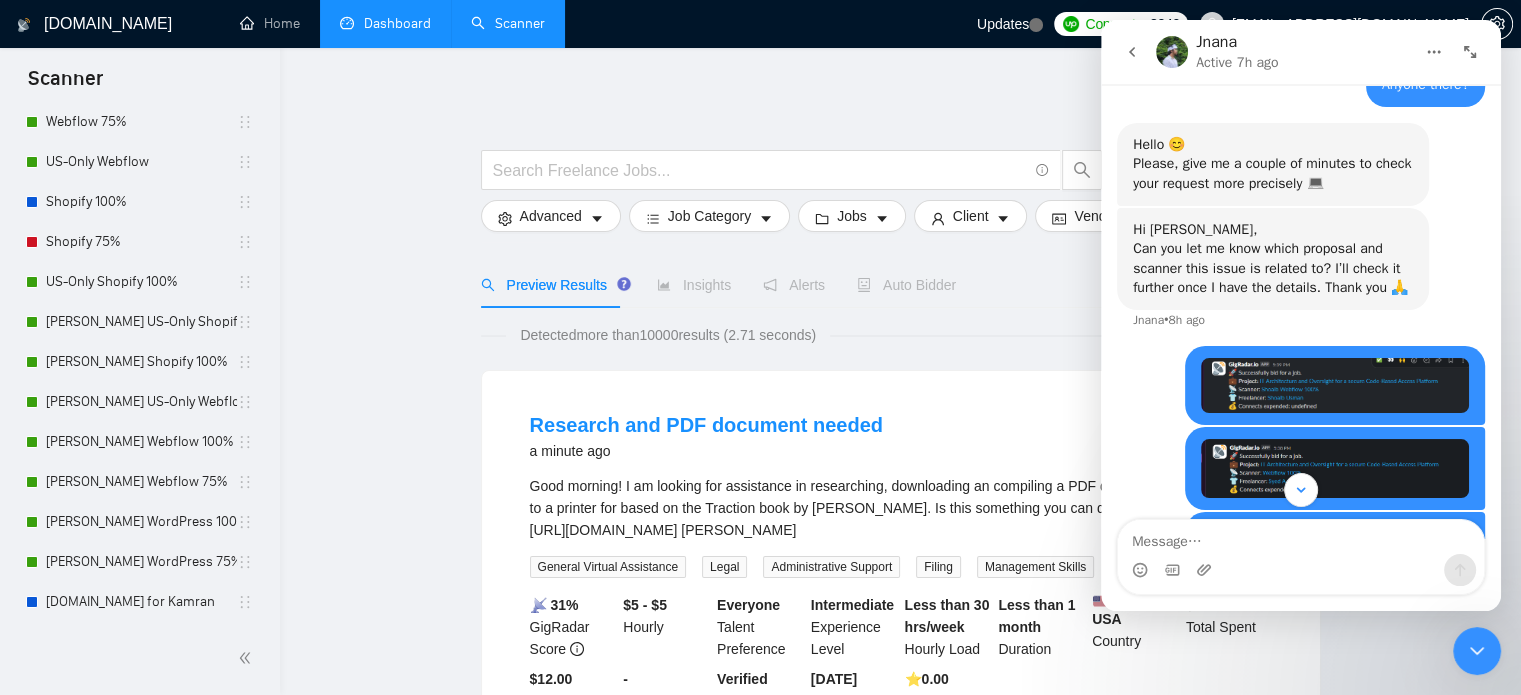 scroll, scrollTop: 400, scrollLeft: 0, axis: vertical 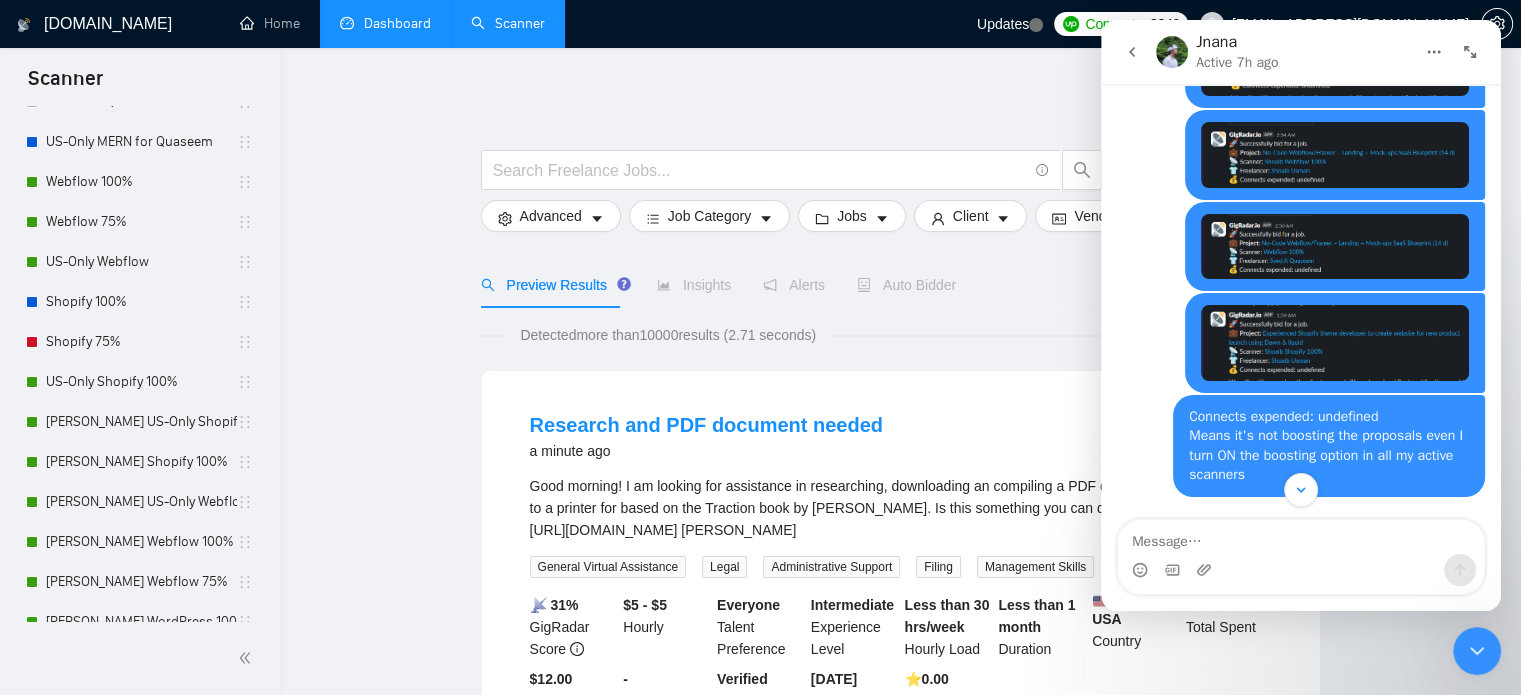 click on "Dashboard" at bounding box center [385, 23] 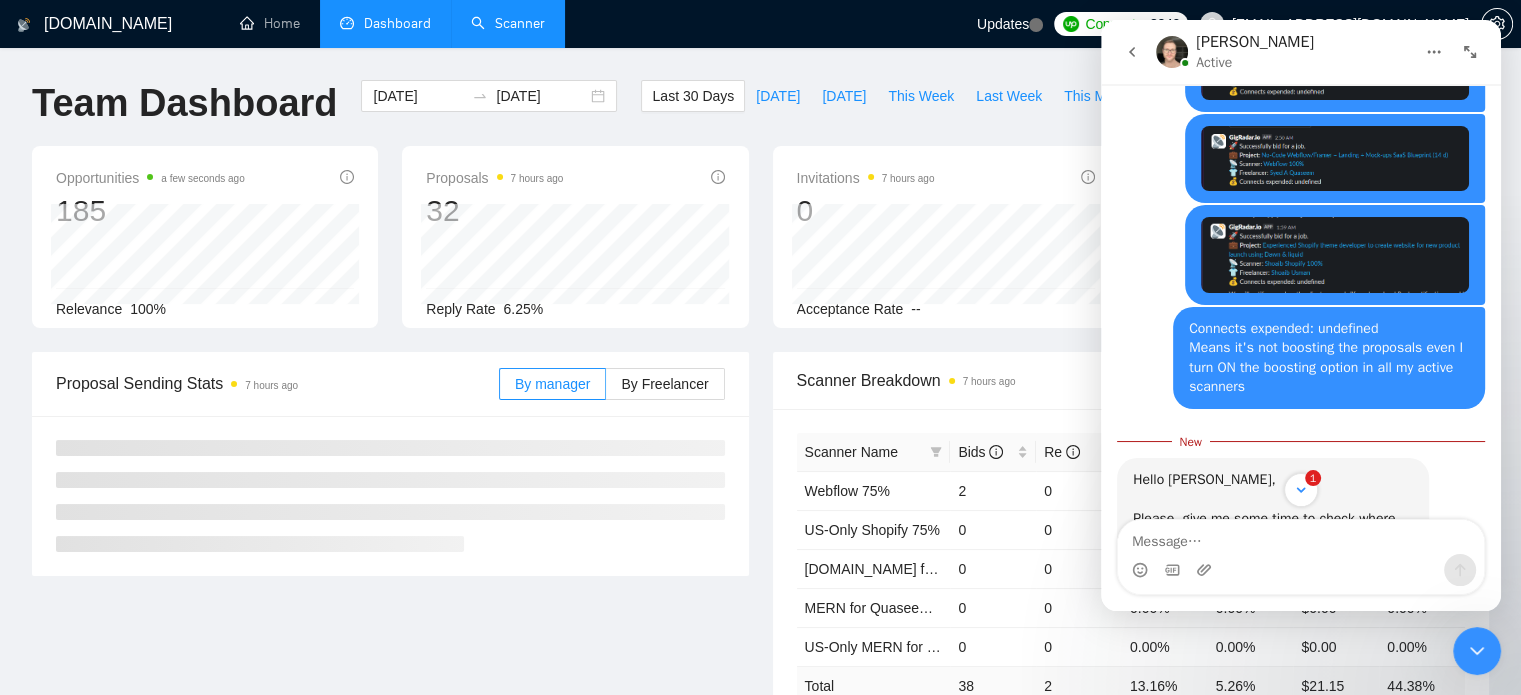 scroll, scrollTop: 1927, scrollLeft: 0, axis: vertical 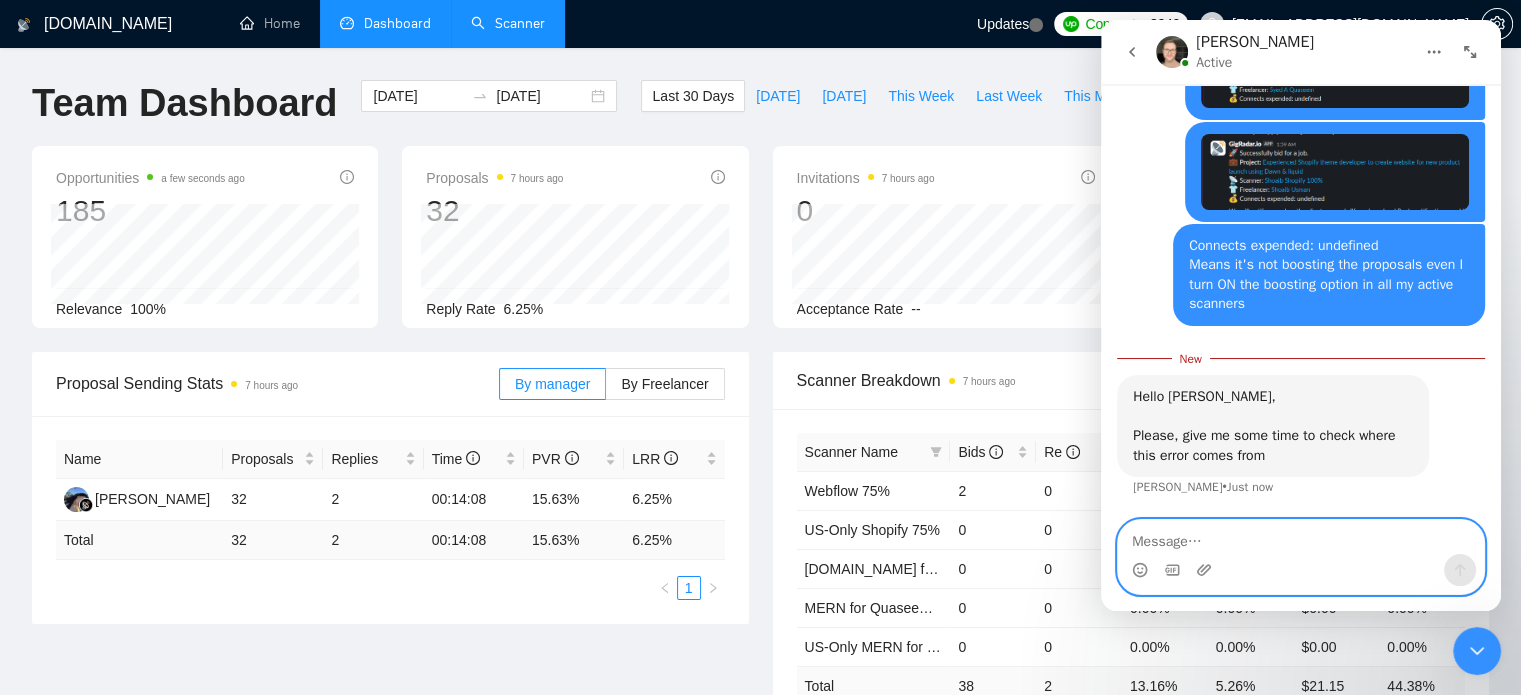 click at bounding box center [1301, 537] 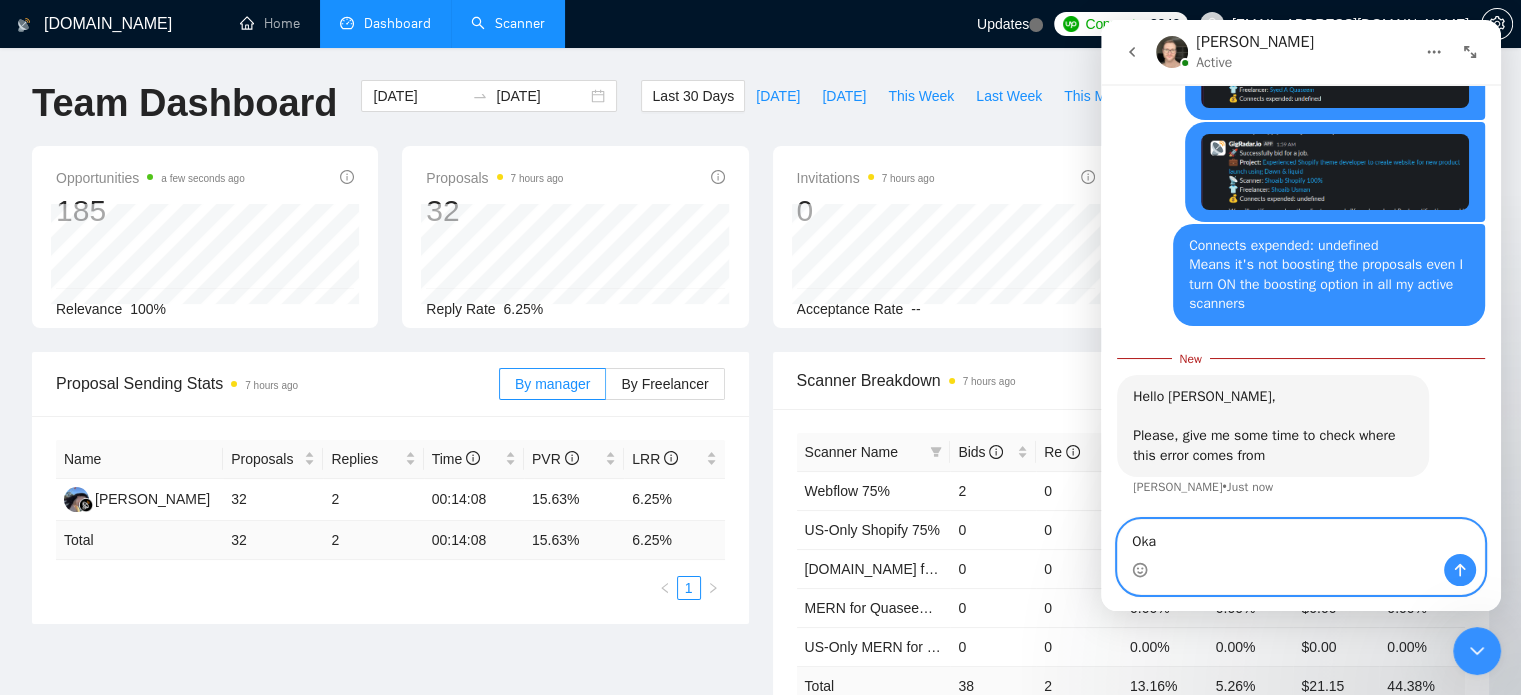 type on "Okay" 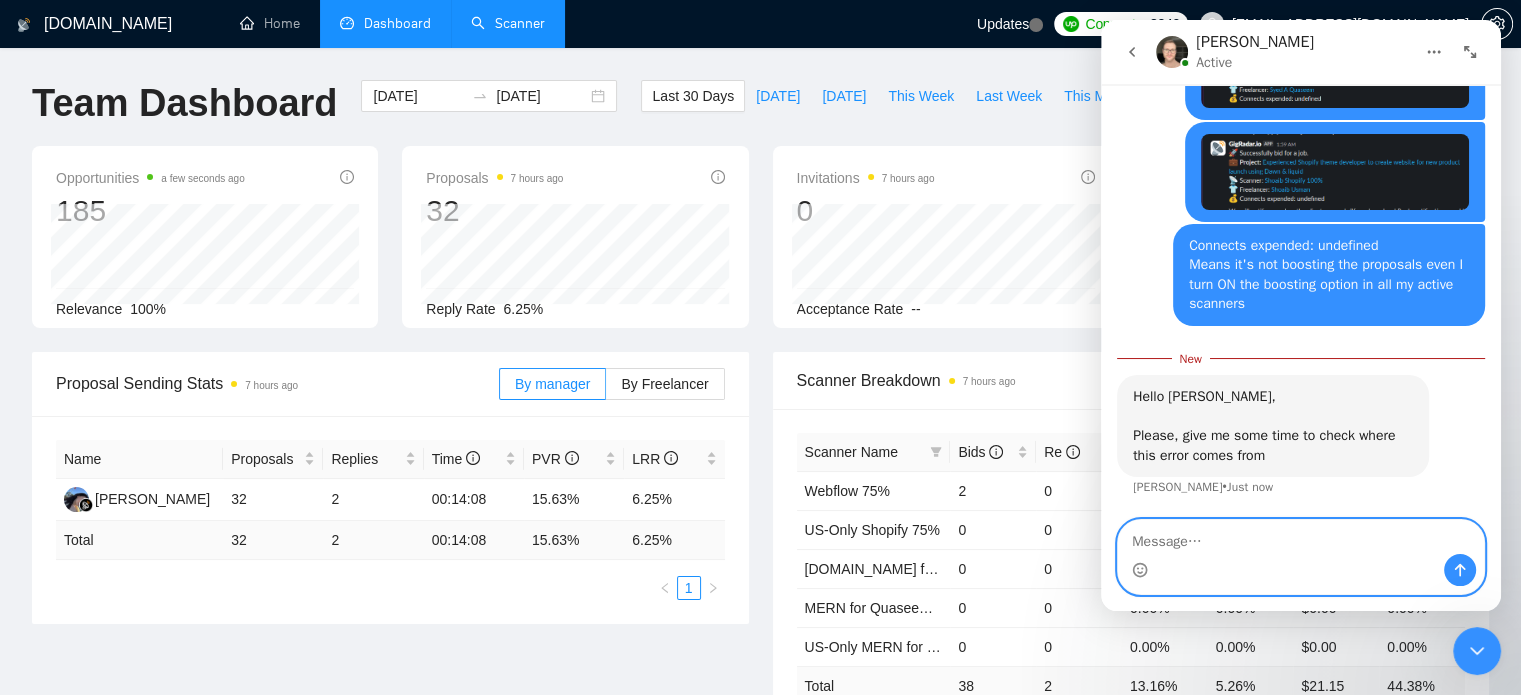 scroll, scrollTop: 1954, scrollLeft: 0, axis: vertical 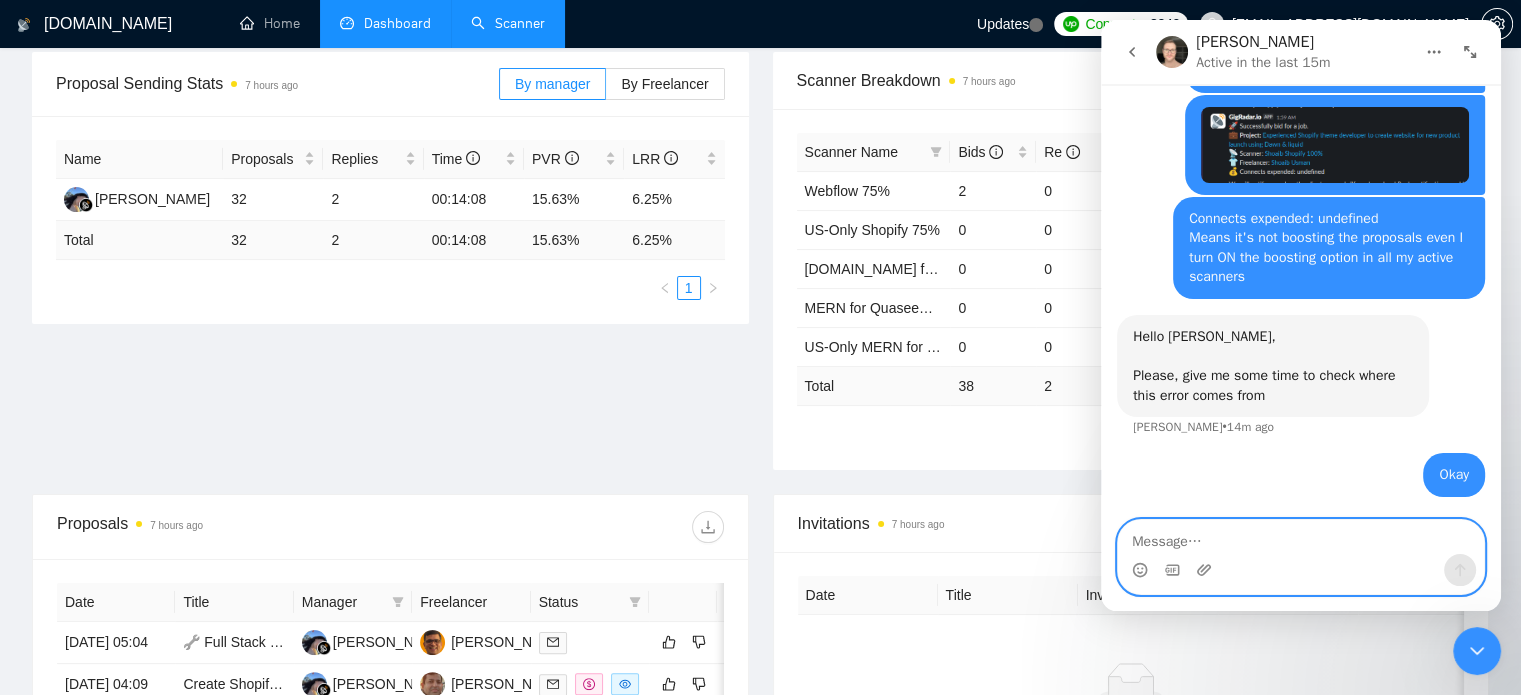 click at bounding box center (1301, 537) 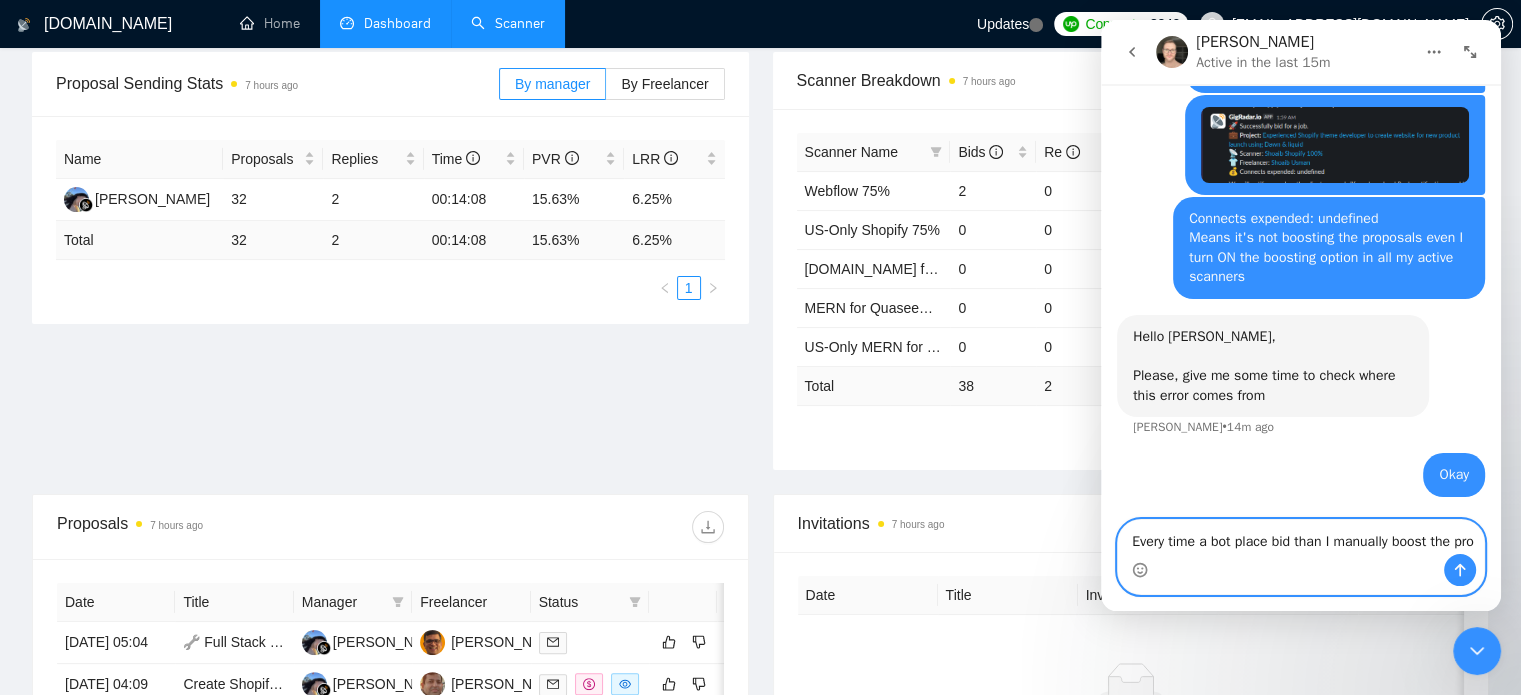 scroll, scrollTop: 1974, scrollLeft: 0, axis: vertical 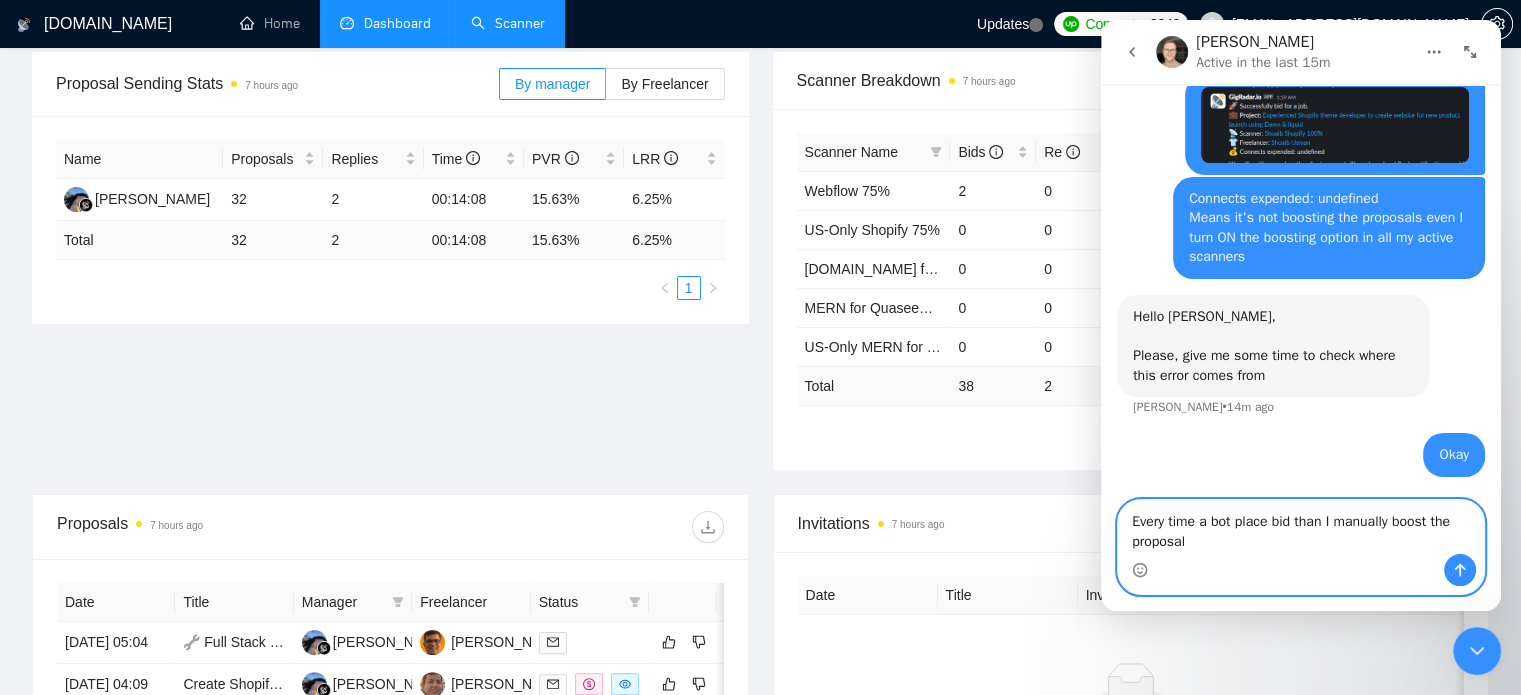 type on "Every time a bot place bid than I manually boost the proposal" 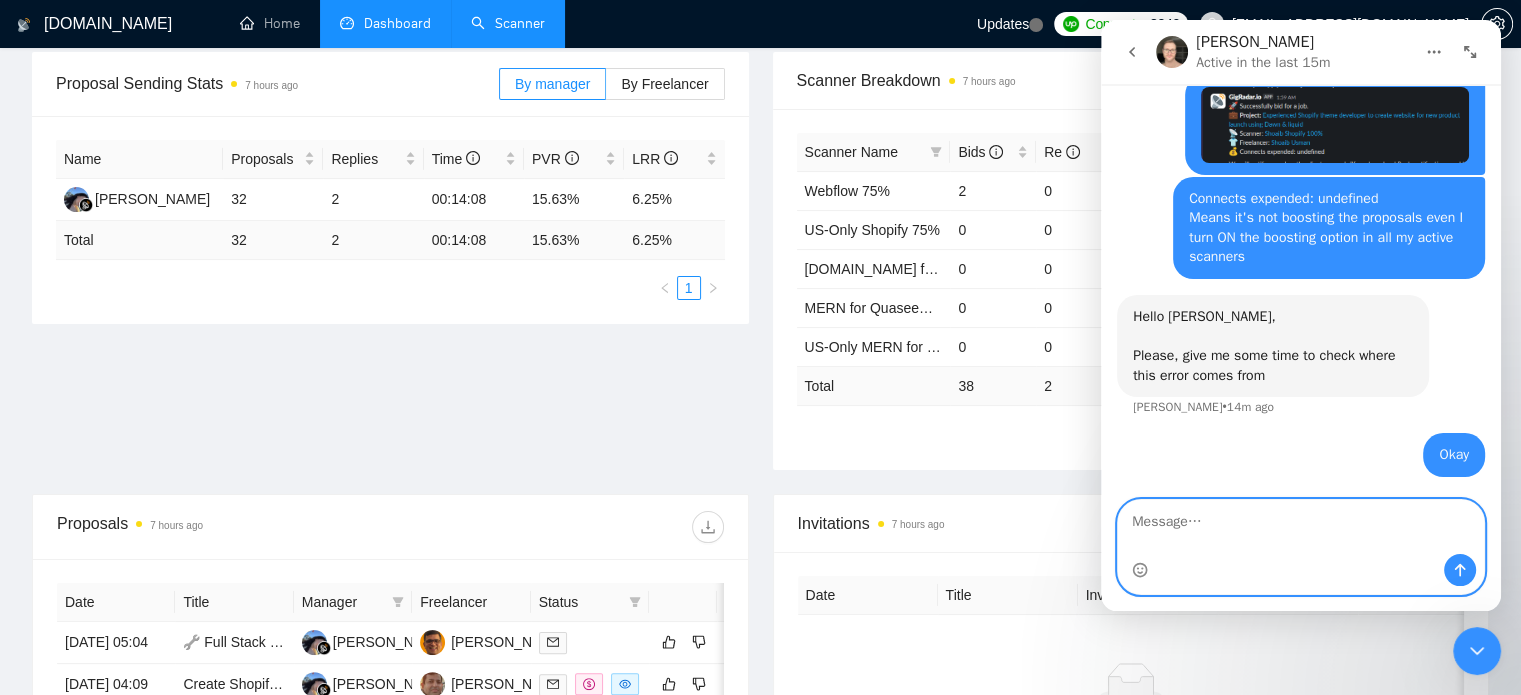 scroll, scrollTop: 2019, scrollLeft: 0, axis: vertical 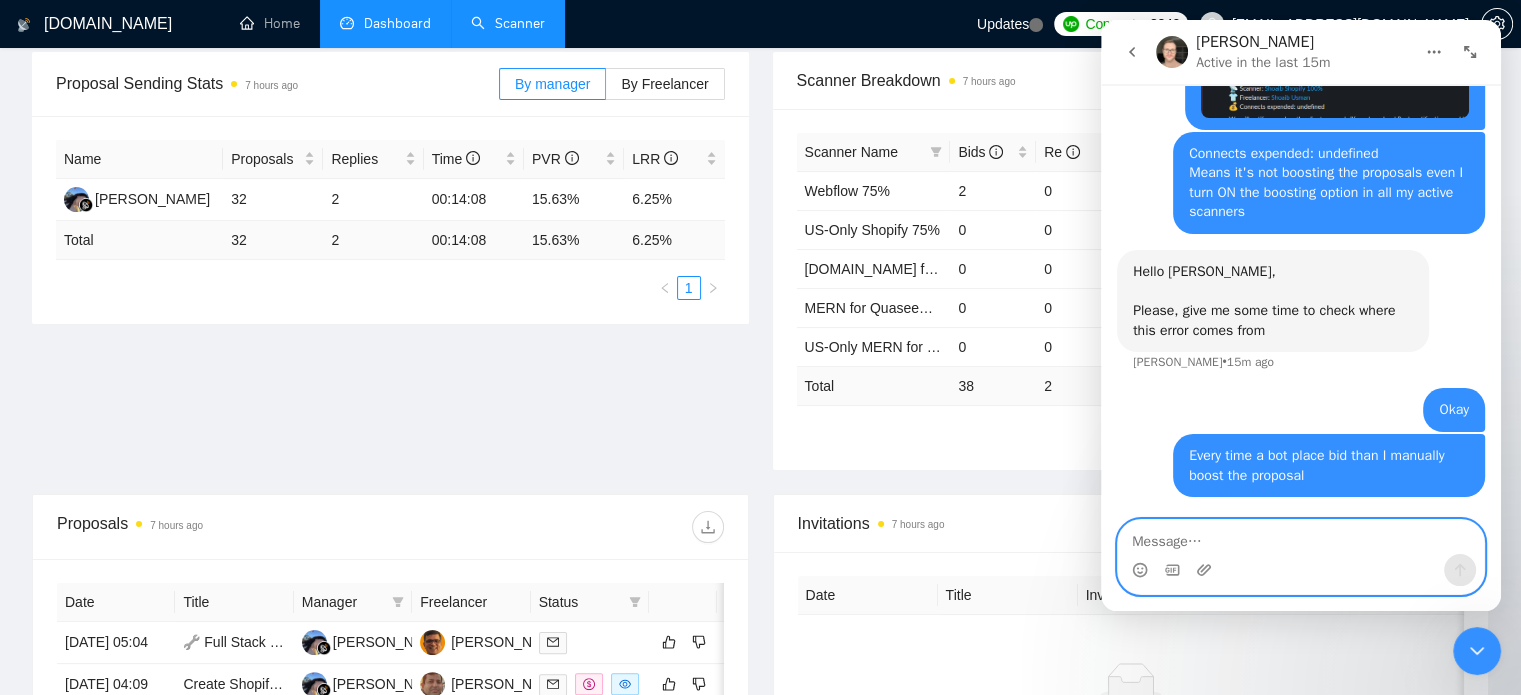 click at bounding box center [1301, 537] 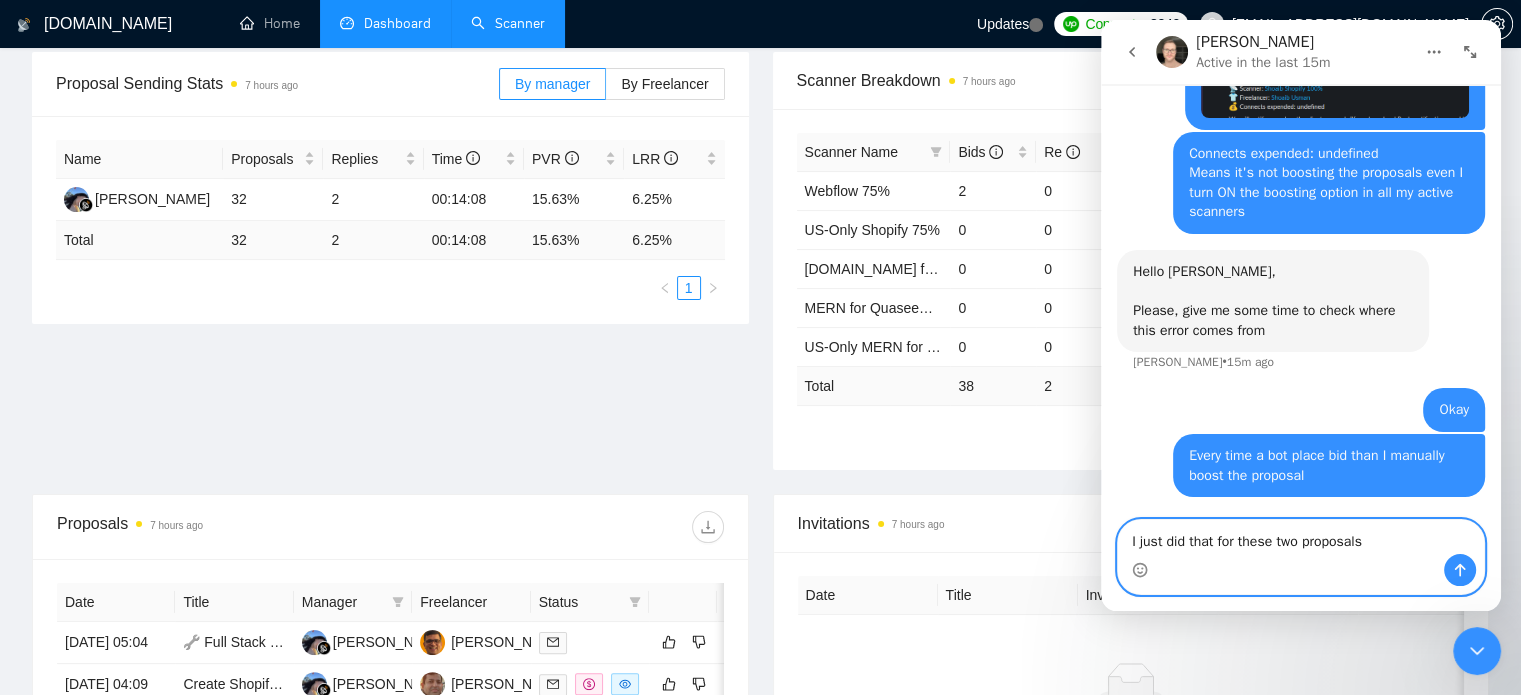 type on "I just did that for these two proposals" 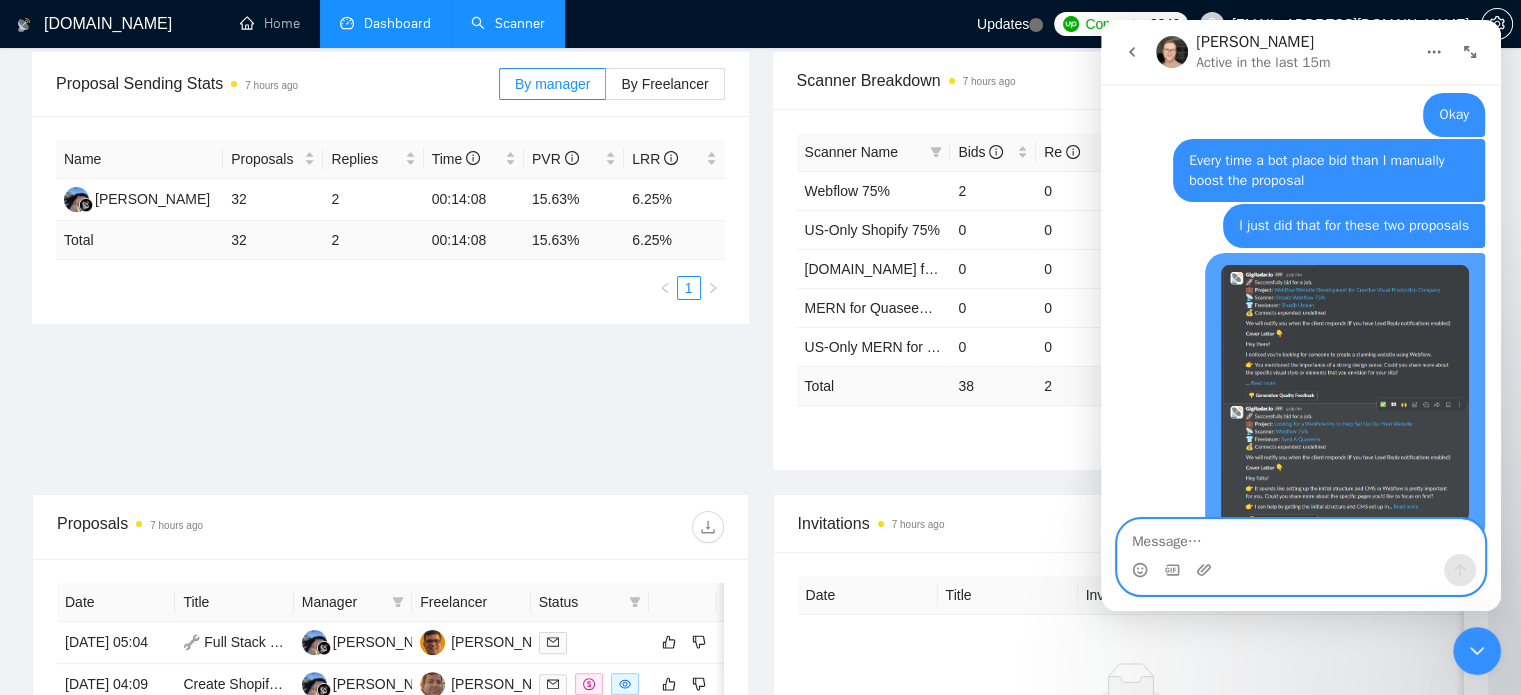 scroll, scrollTop: 2359, scrollLeft: 0, axis: vertical 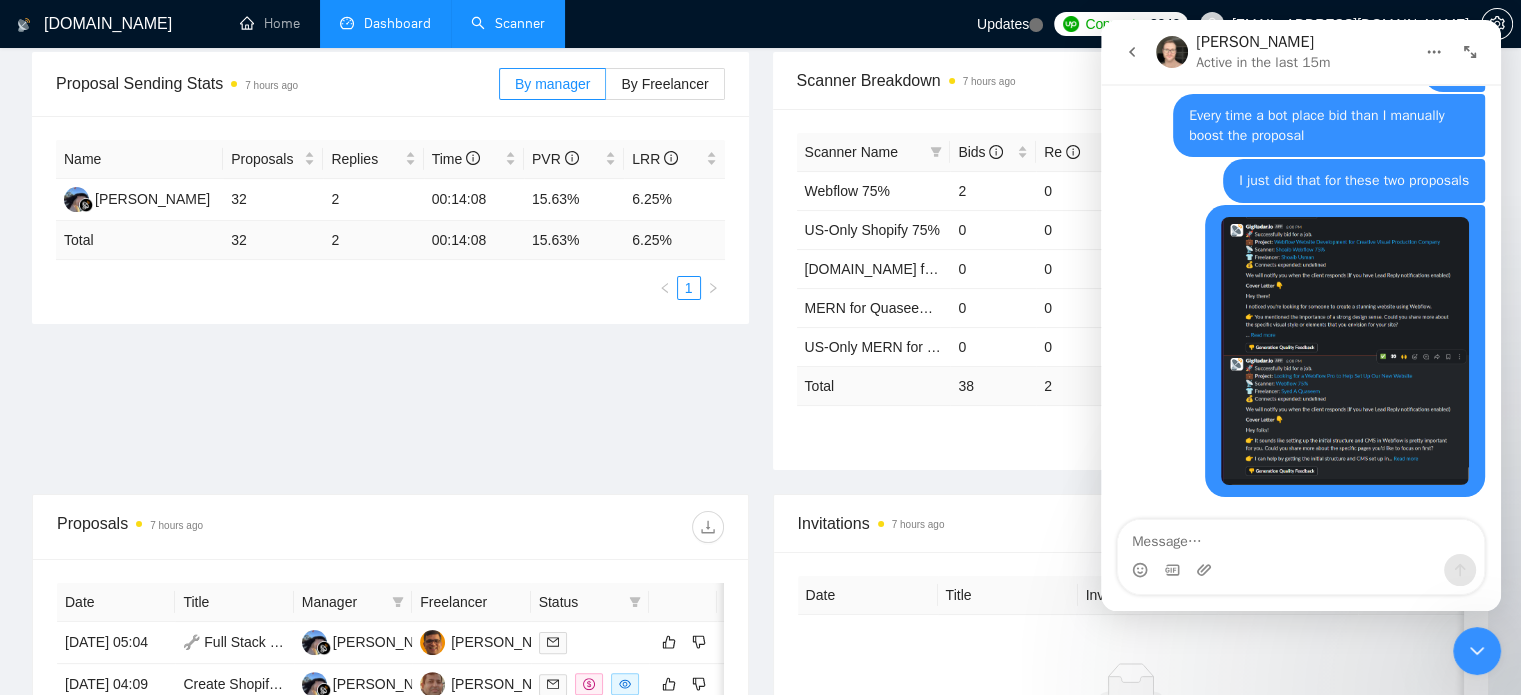 click on "[PERSON_NAME][EMAIL_ADDRESS][DOMAIN_NAME]  •  Just now" at bounding box center [1301, 363] 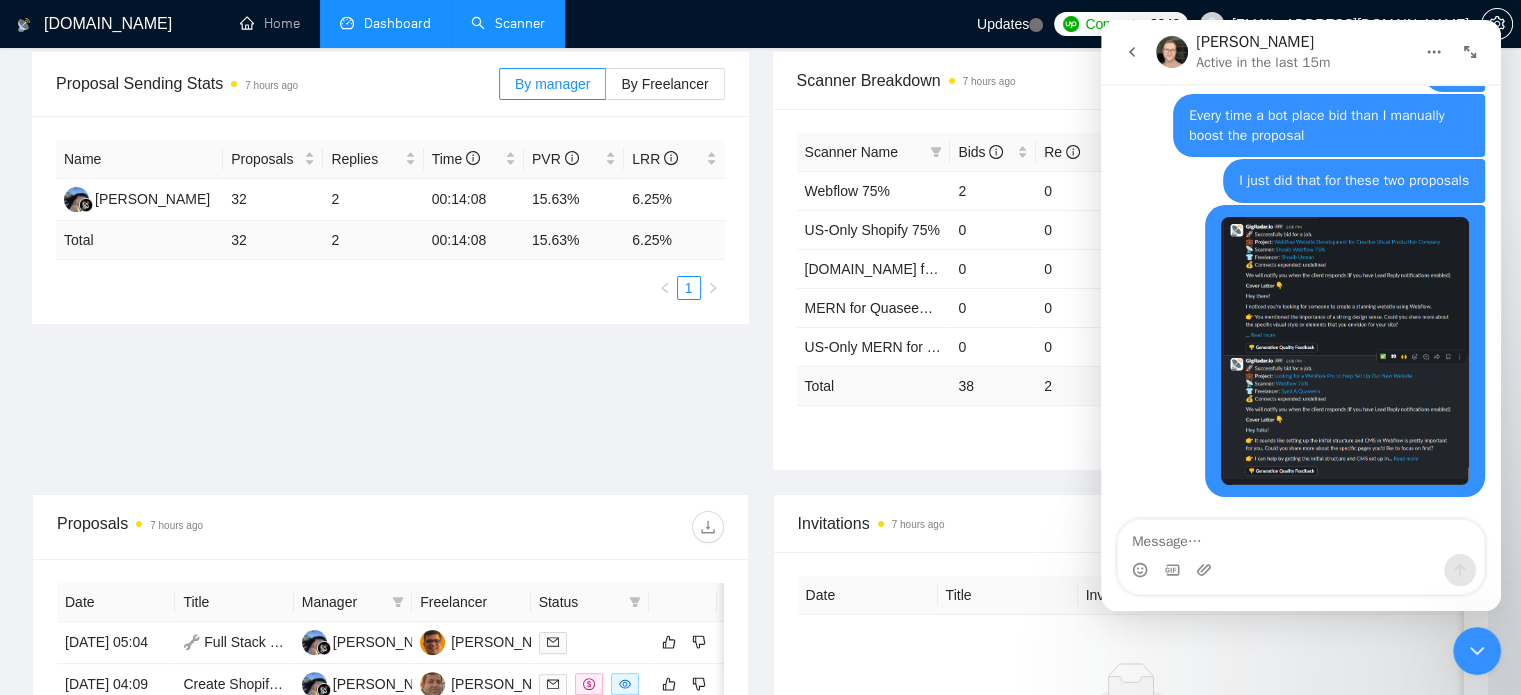 click on "[PERSON_NAME][EMAIL_ADDRESS][DOMAIN_NAME]  •  Just now" at bounding box center [1301, 363] 